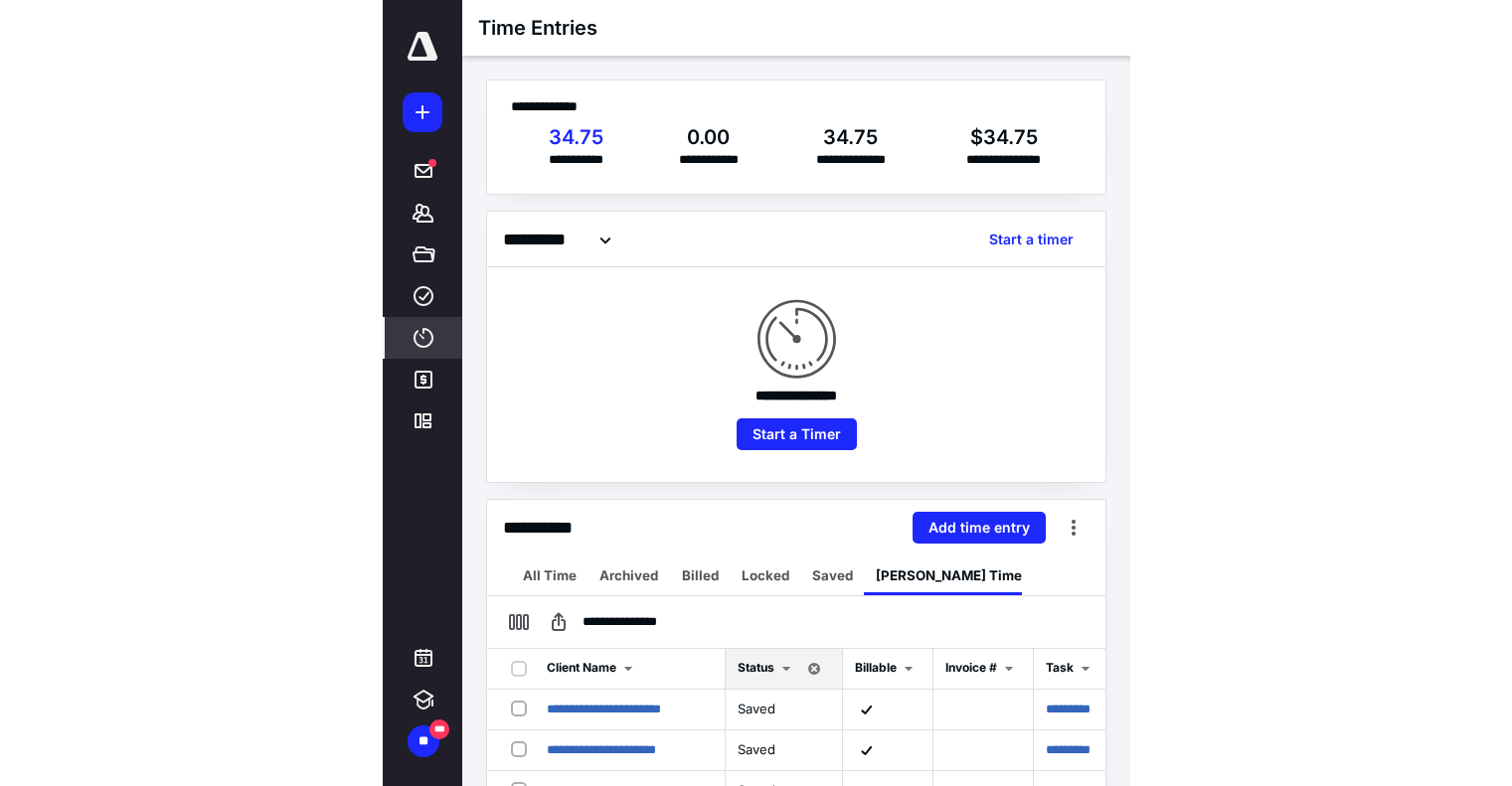 scroll, scrollTop: 0, scrollLeft: 0, axis: both 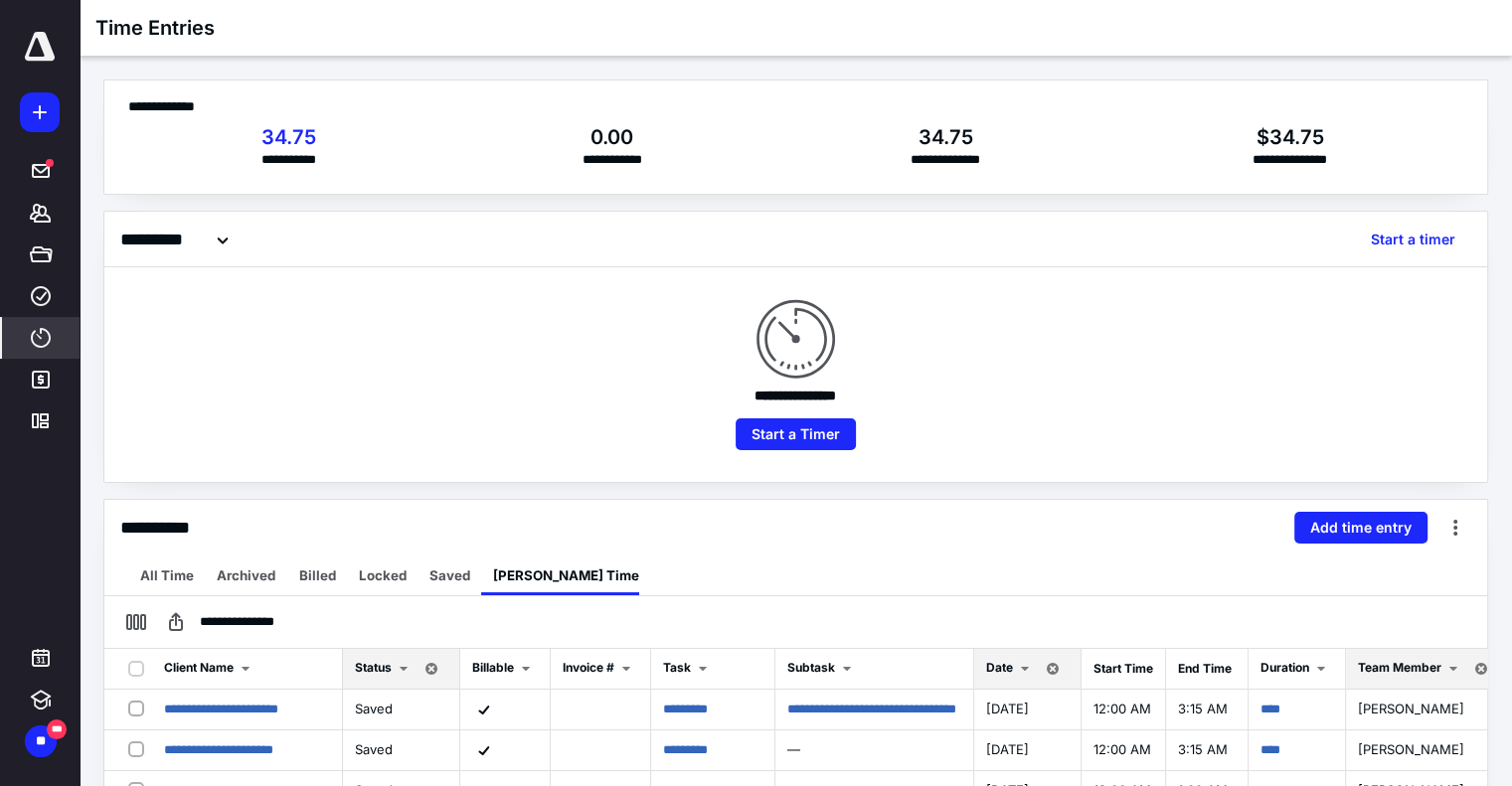 click on "Date" at bounding box center [999, 667] 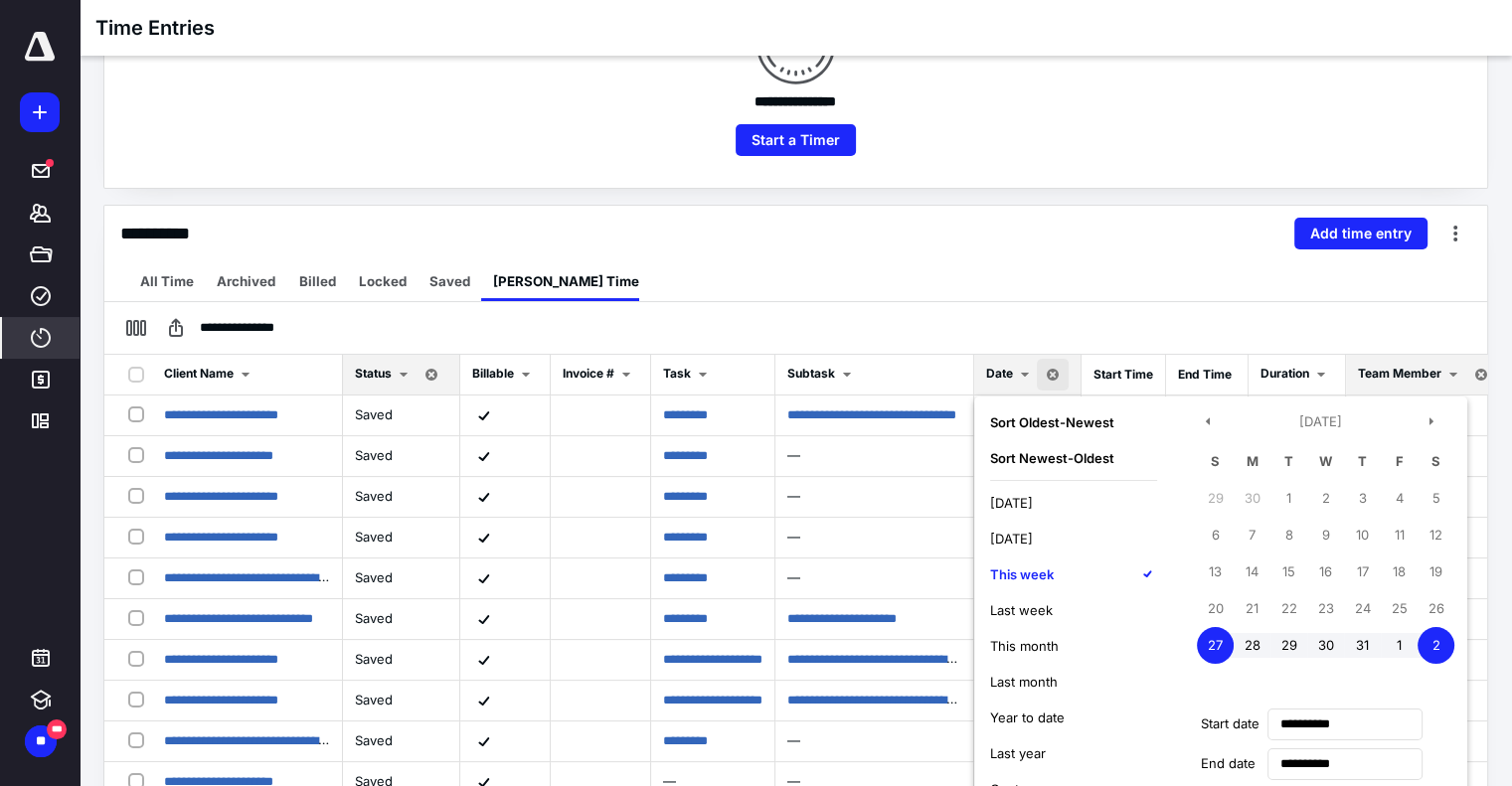 scroll, scrollTop: 298, scrollLeft: 0, axis: vertical 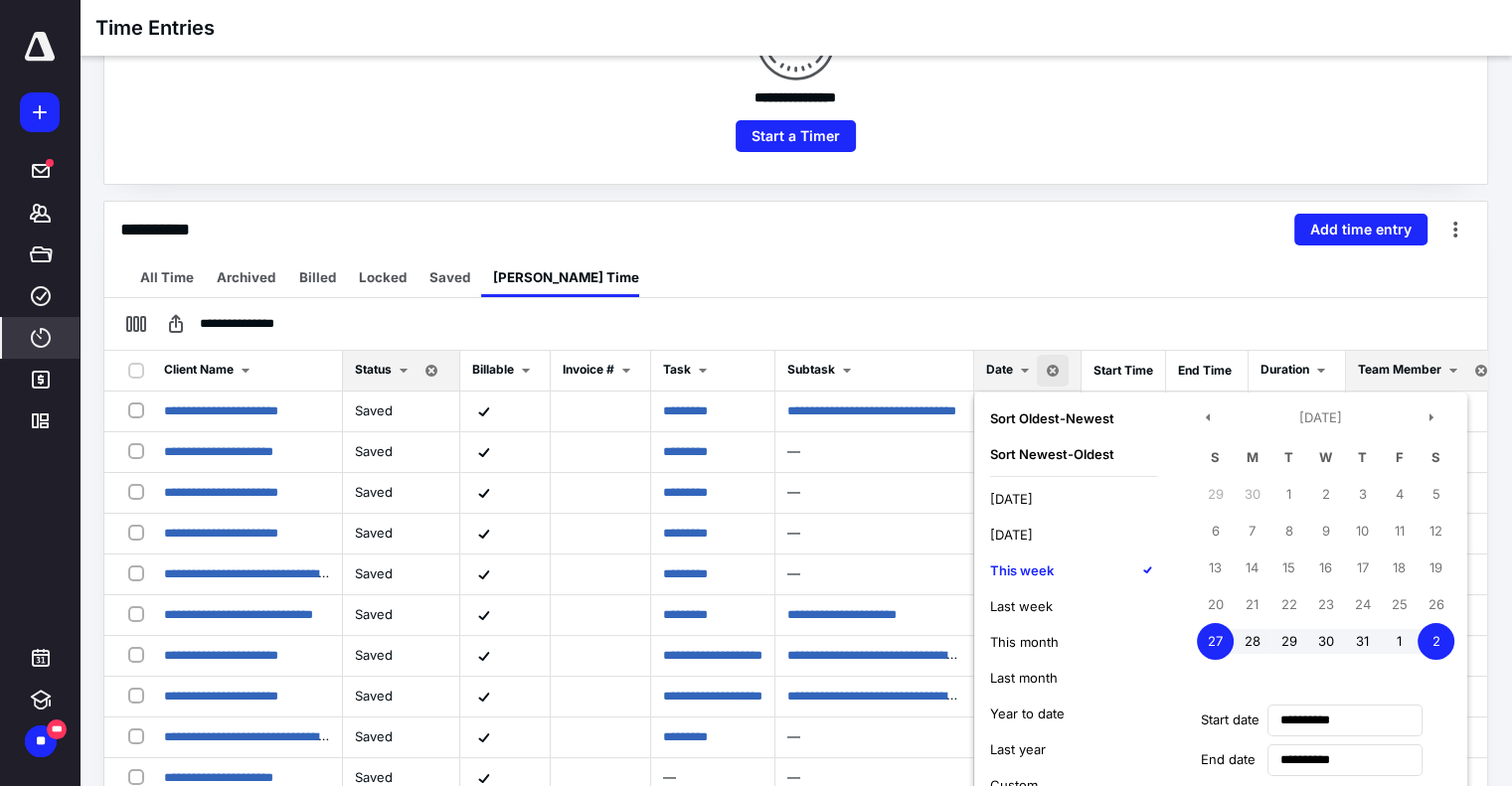 click on "This week" at bounding box center [1022, 570] 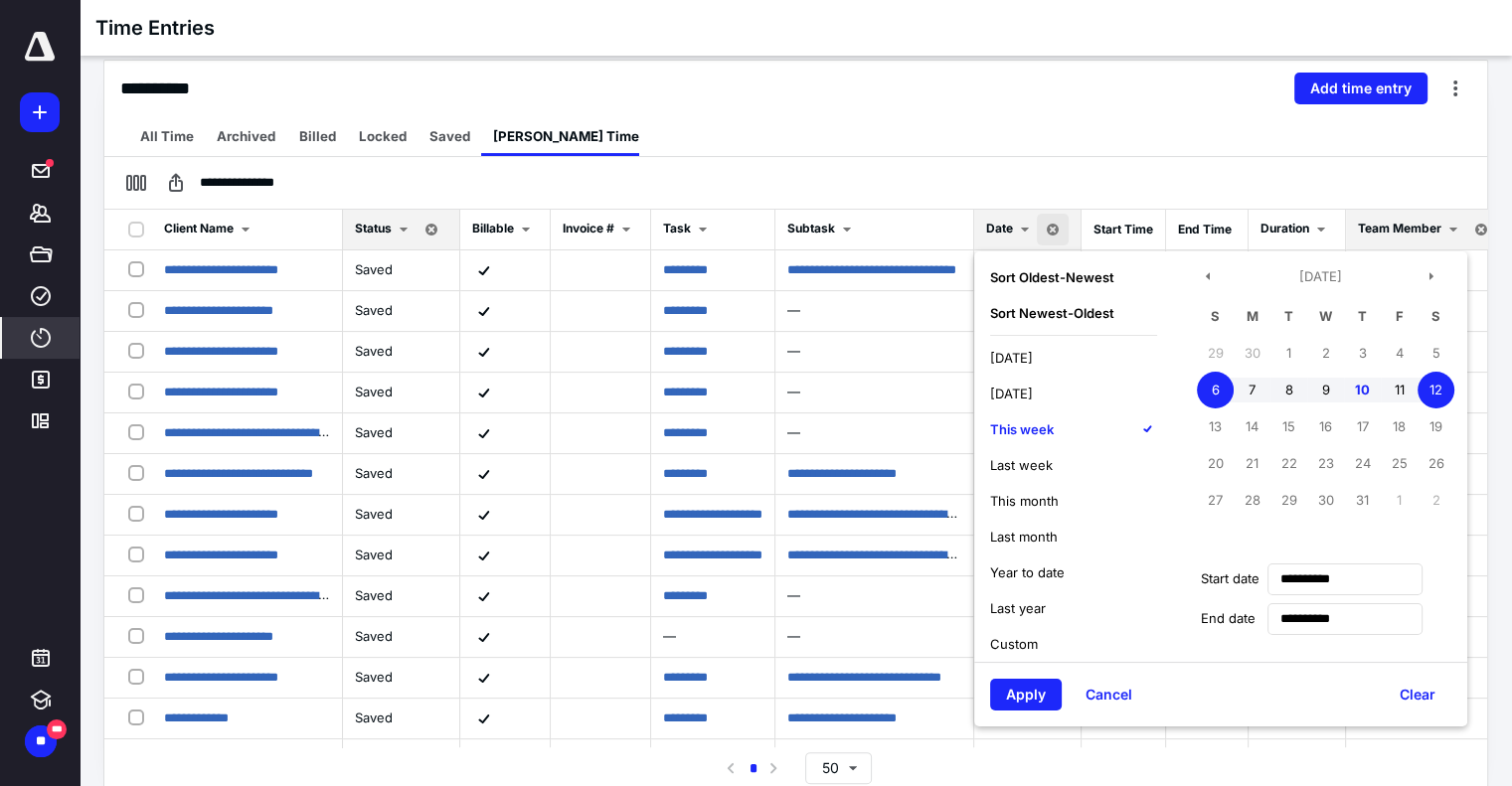 scroll, scrollTop: 416, scrollLeft: 0, axis: vertical 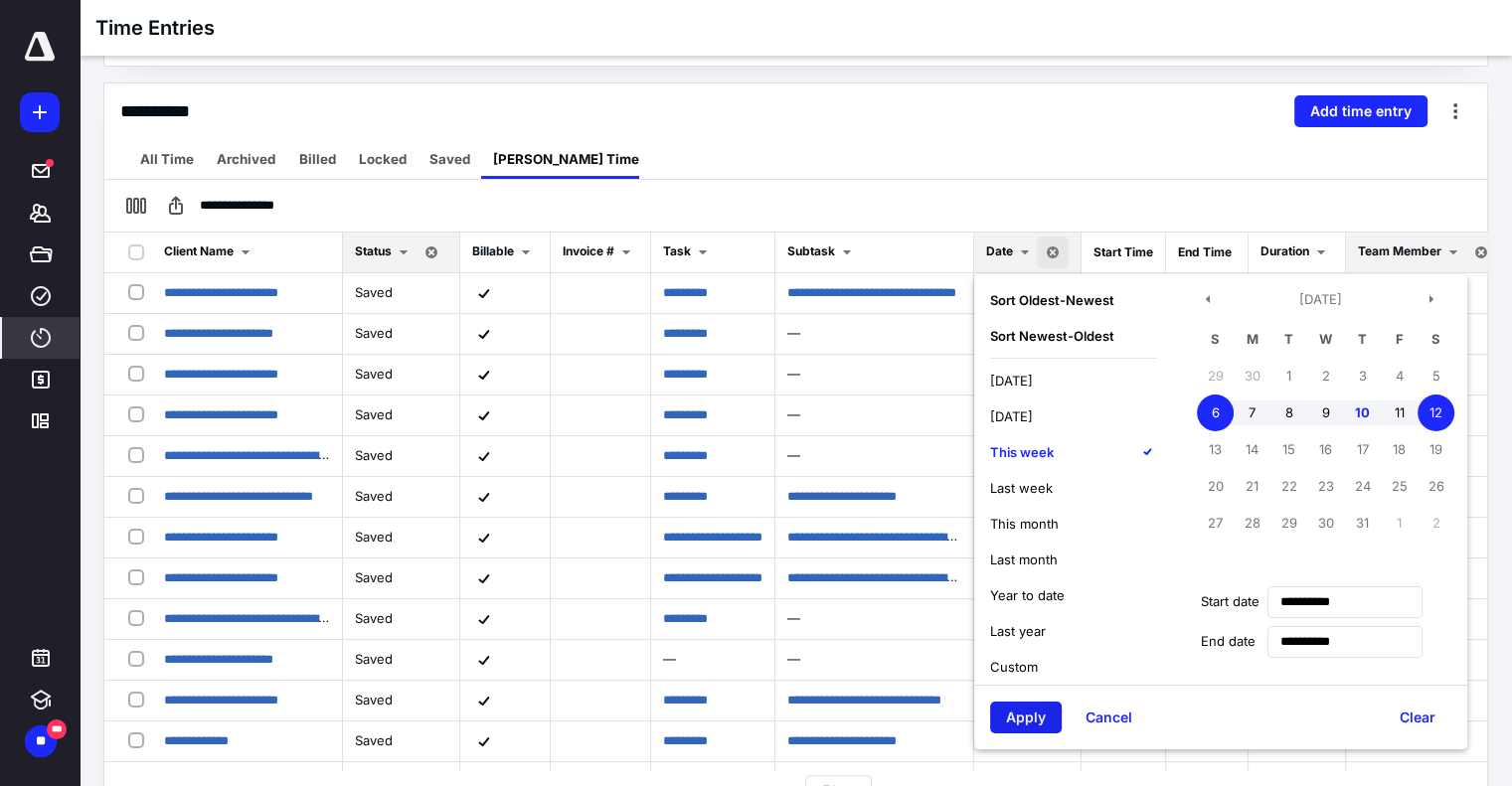 click on "Apply" at bounding box center (1026, 717) 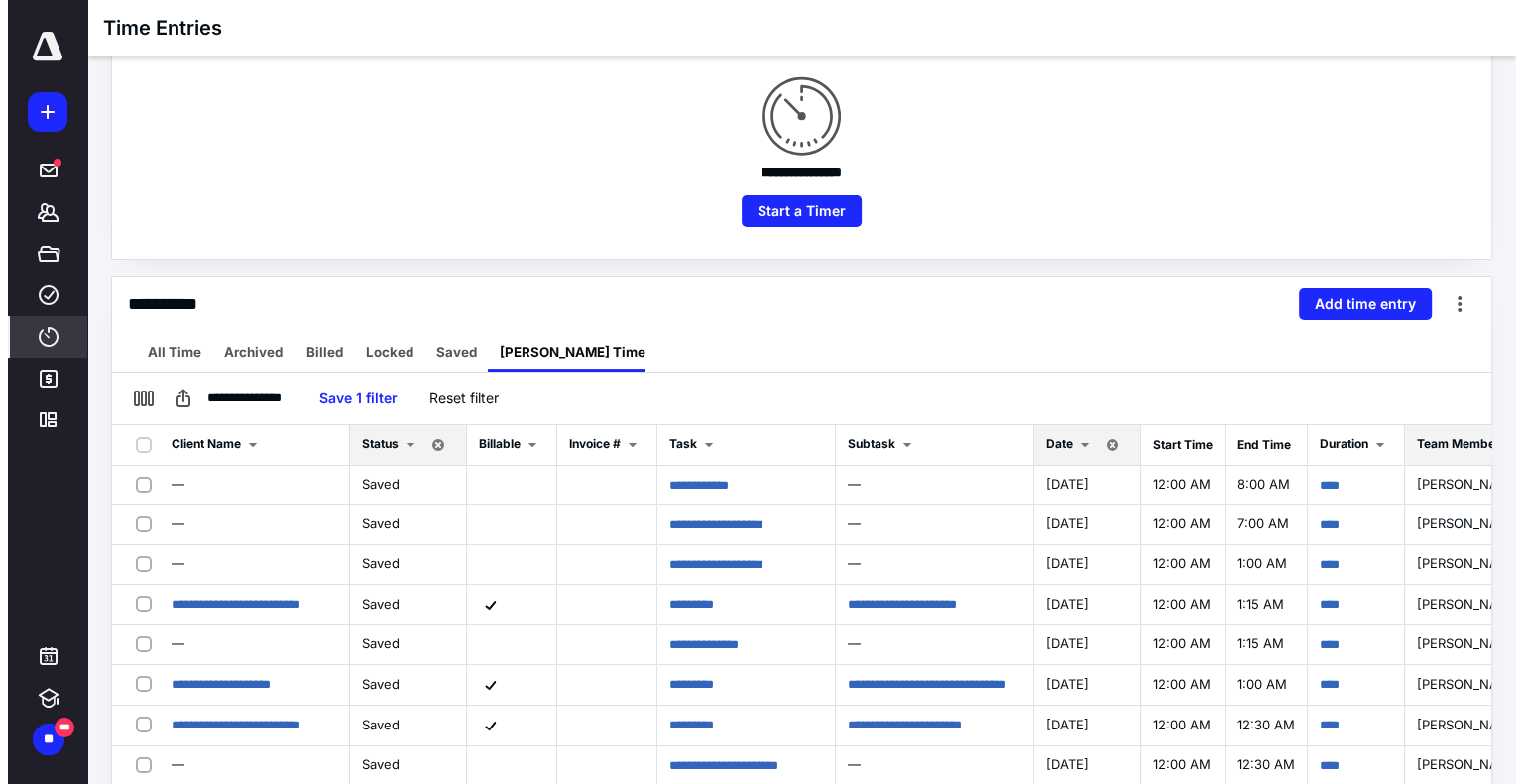 scroll, scrollTop: 223, scrollLeft: 0, axis: vertical 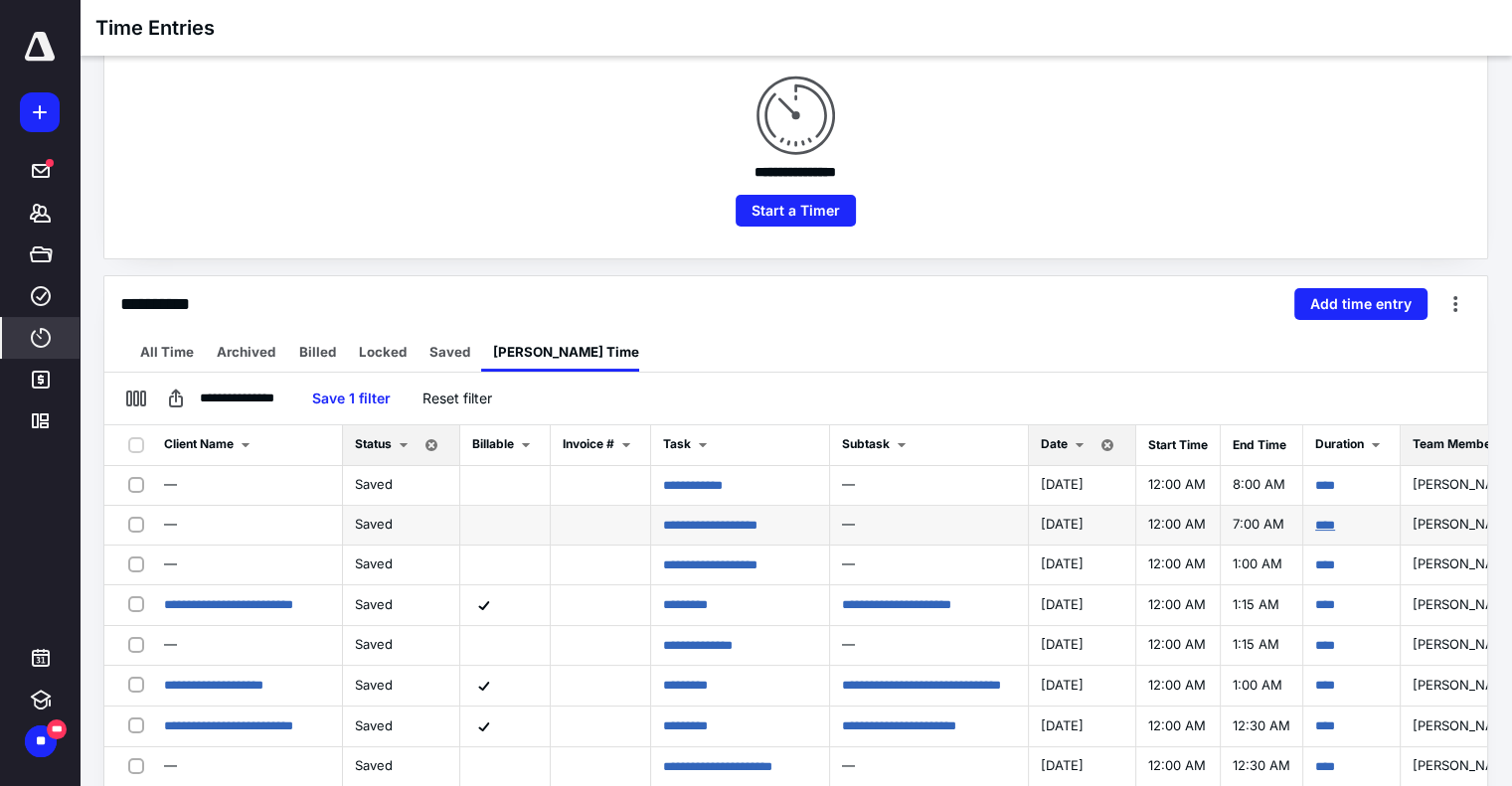 click on "****" at bounding box center (1325, 525) 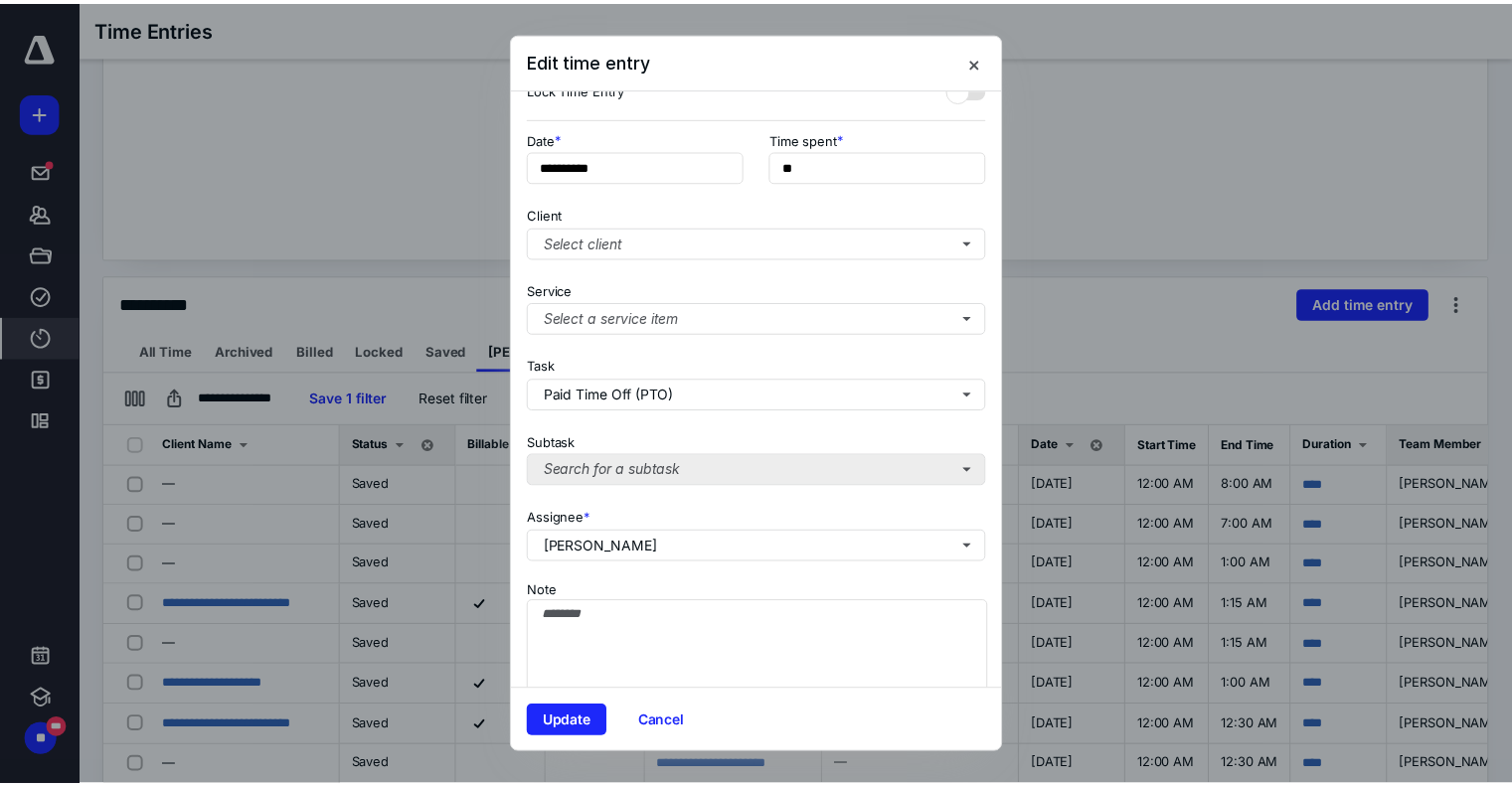 scroll, scrollTop: 140, scrollLeft: 0, axis: vertical 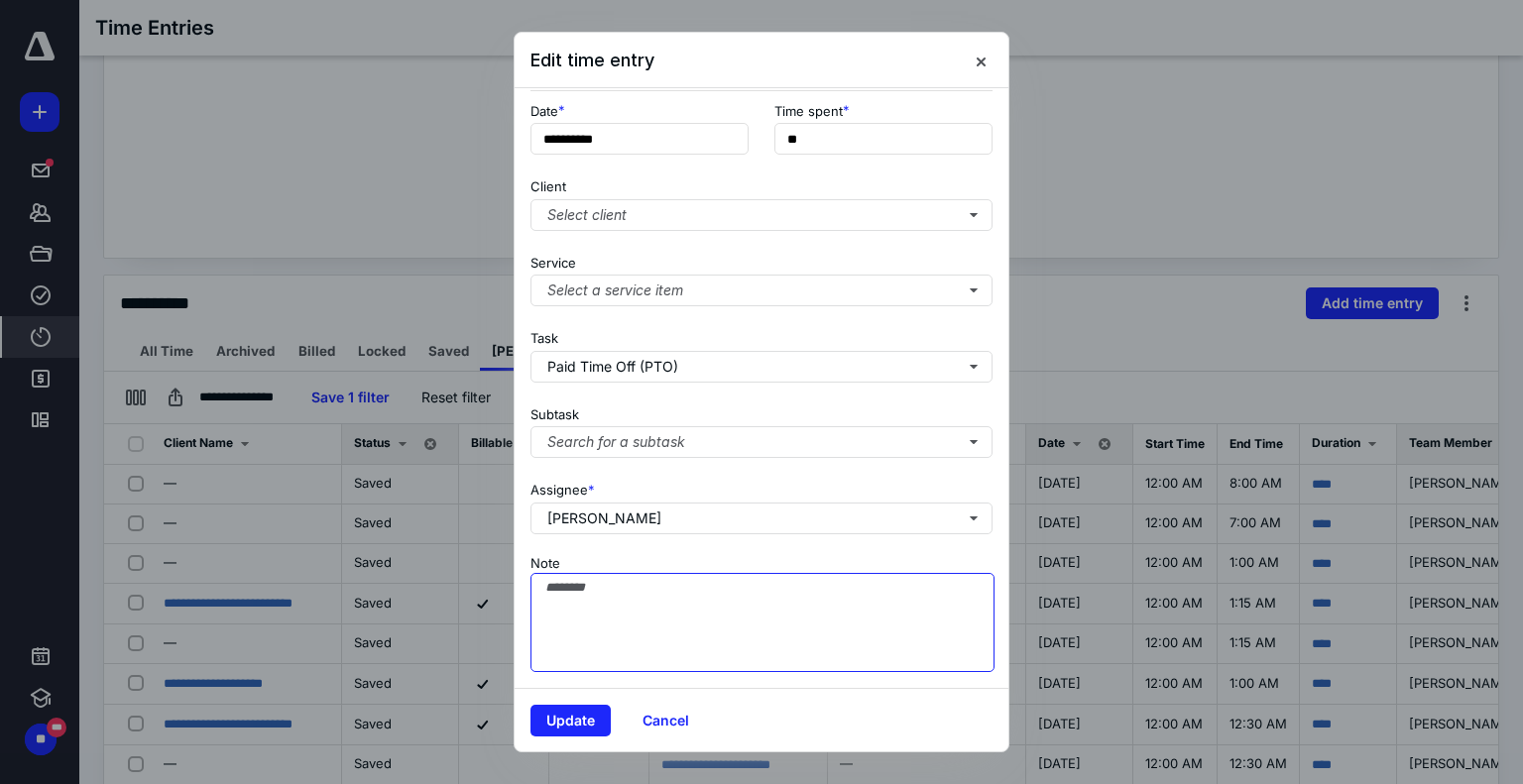 click on "Note" at bounding box center [762, 622] 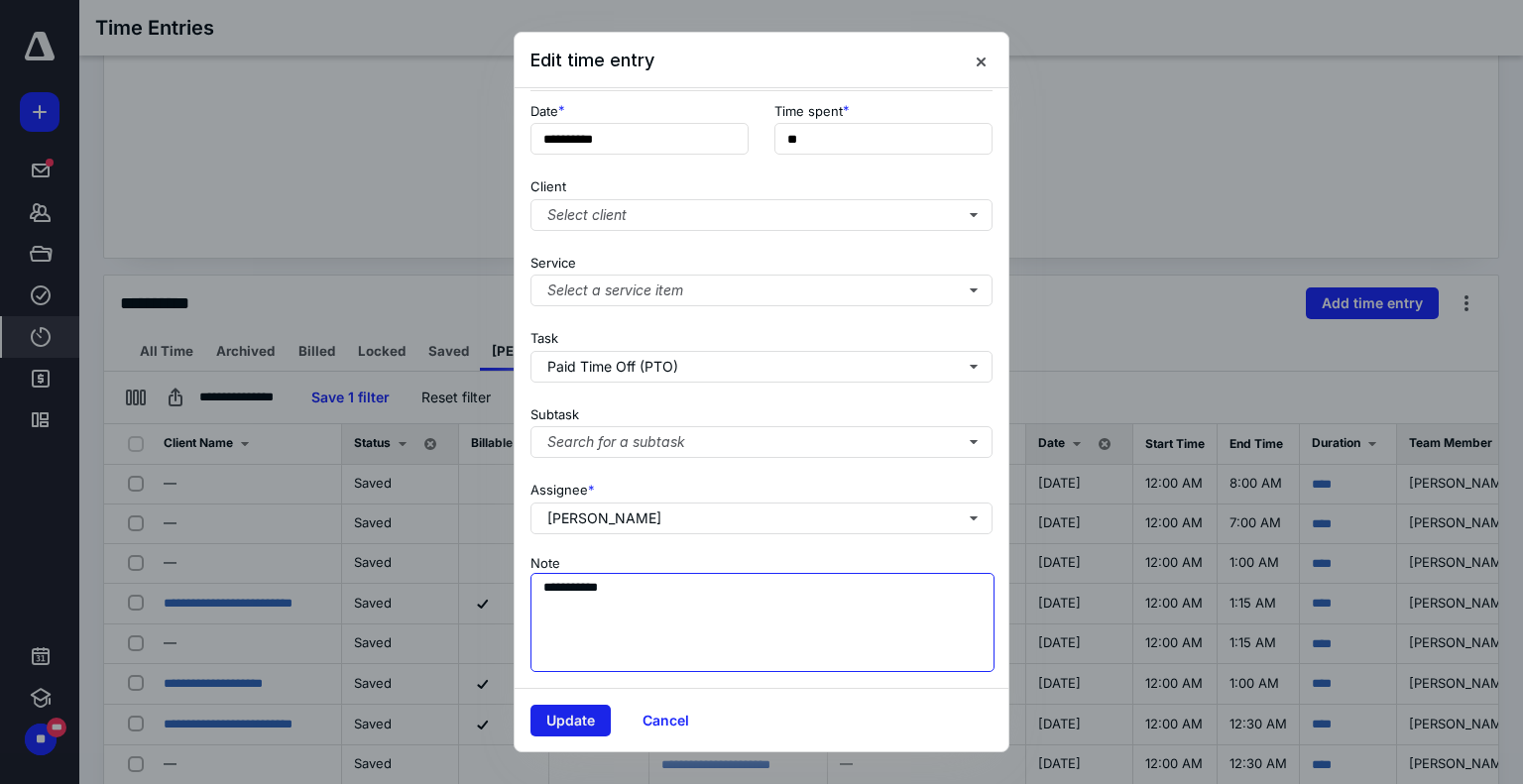 type on "**********" 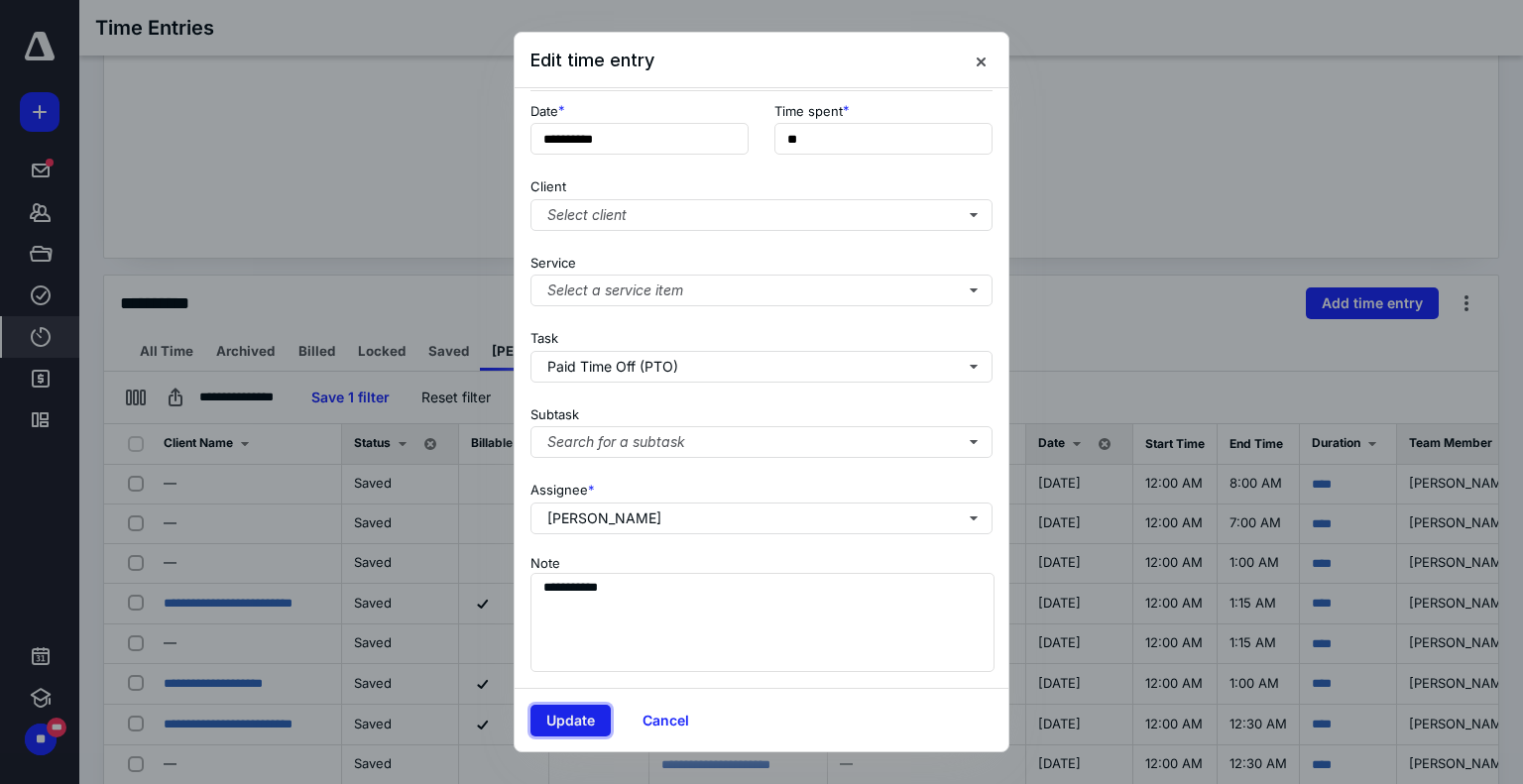 click on "Update" at bounding box center (570, 721) 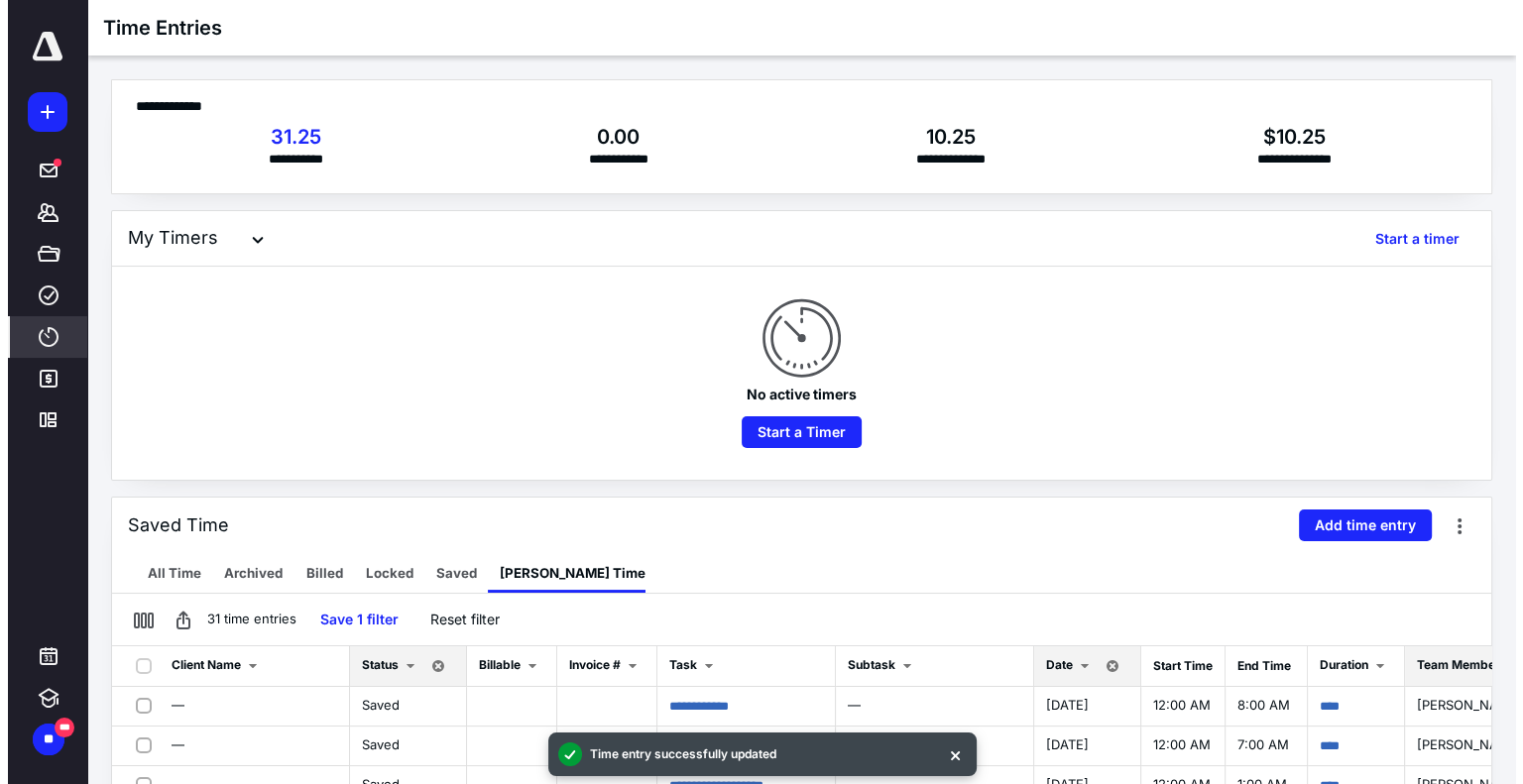 scroll, scrollTop: 4, scrollLeft: 0, axis: vertical 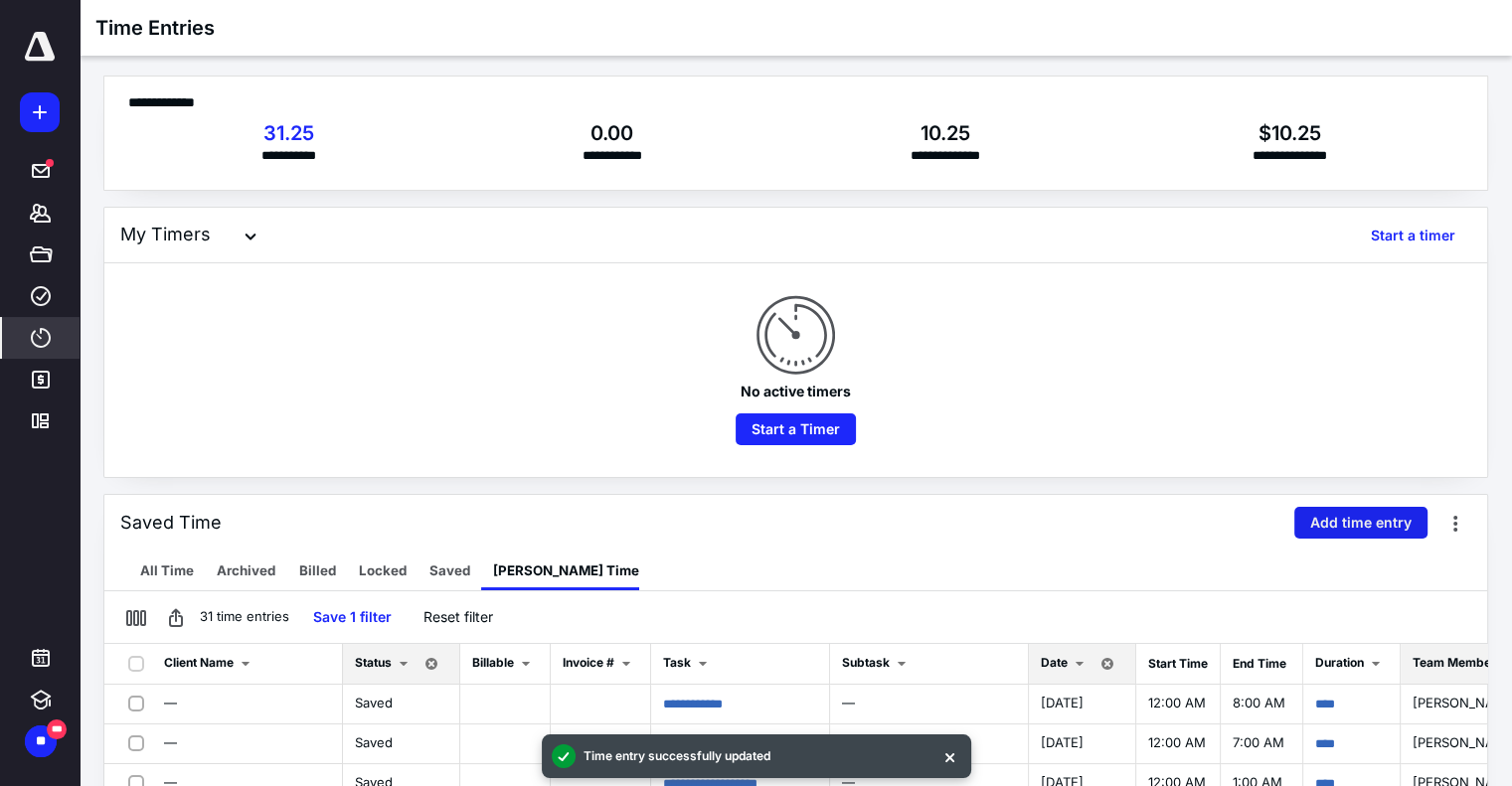 click on "Add time entry" at bounding box center (1361, 523) 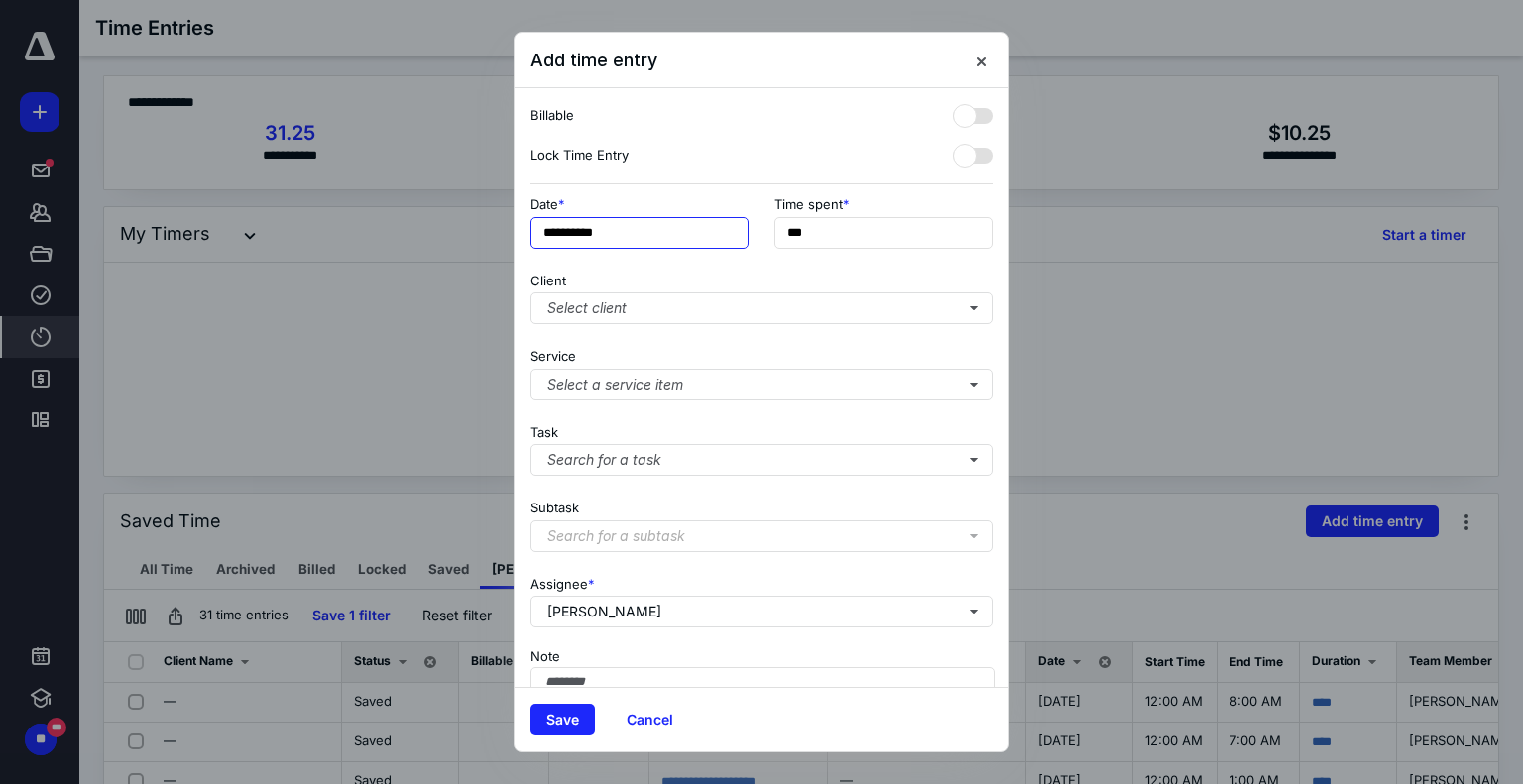 click on "**********" at bounding box center [640, 233] 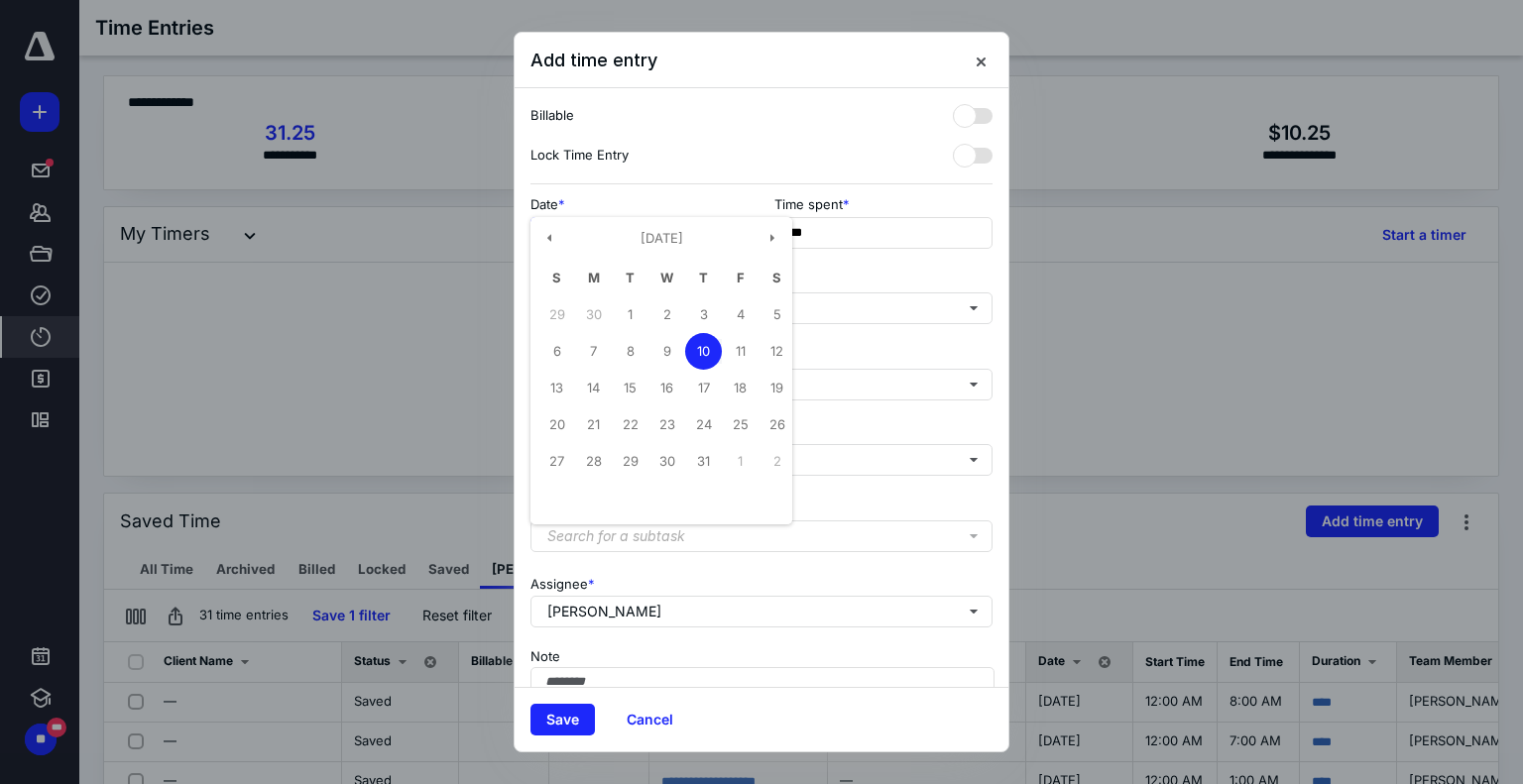 click on "10" at bounding box center [703, 351] 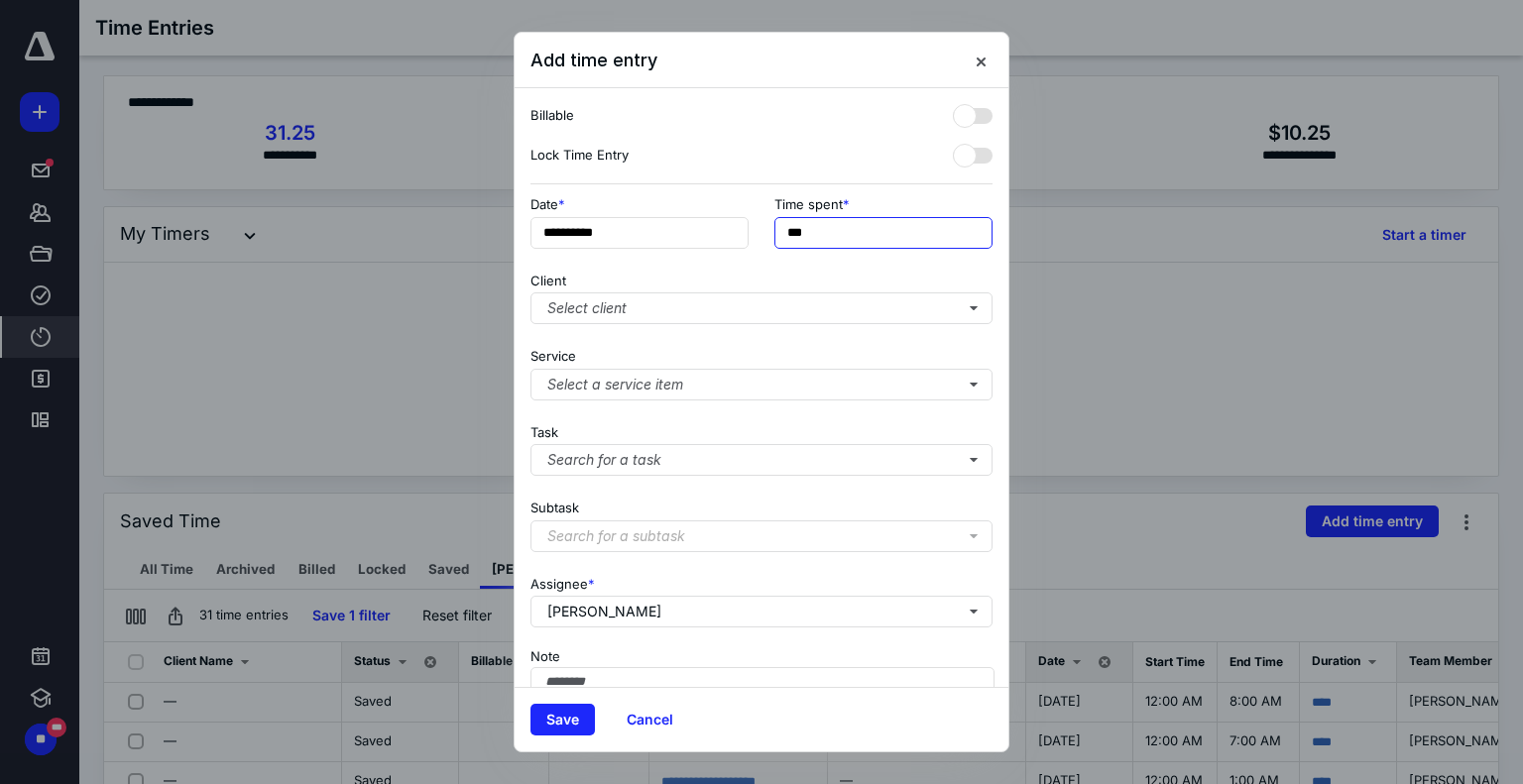 drag, startPoint x: 865, startPoint y: 237, endPoint x: 692, endPoint y: 251, distance: 173.56555 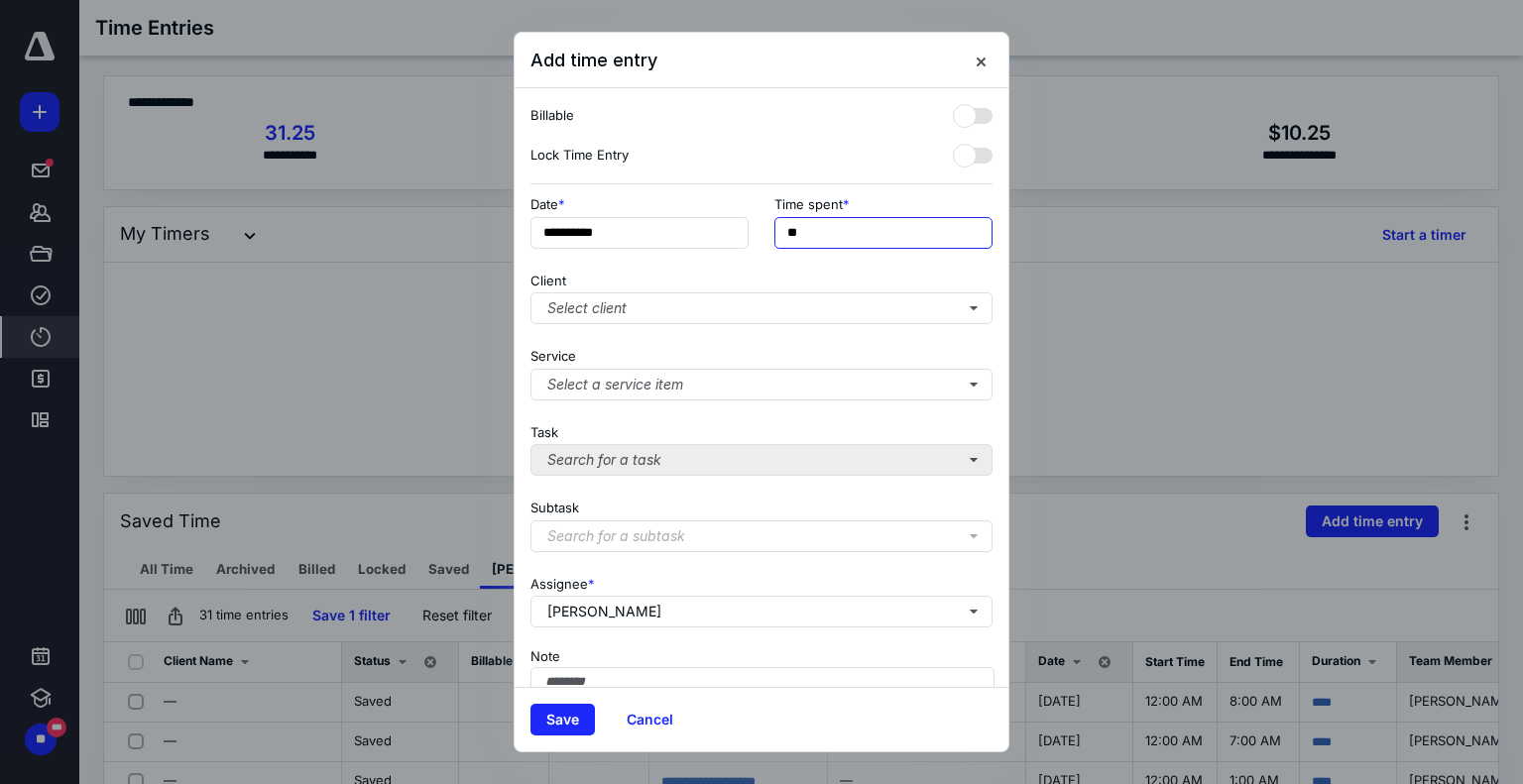 type on "**" 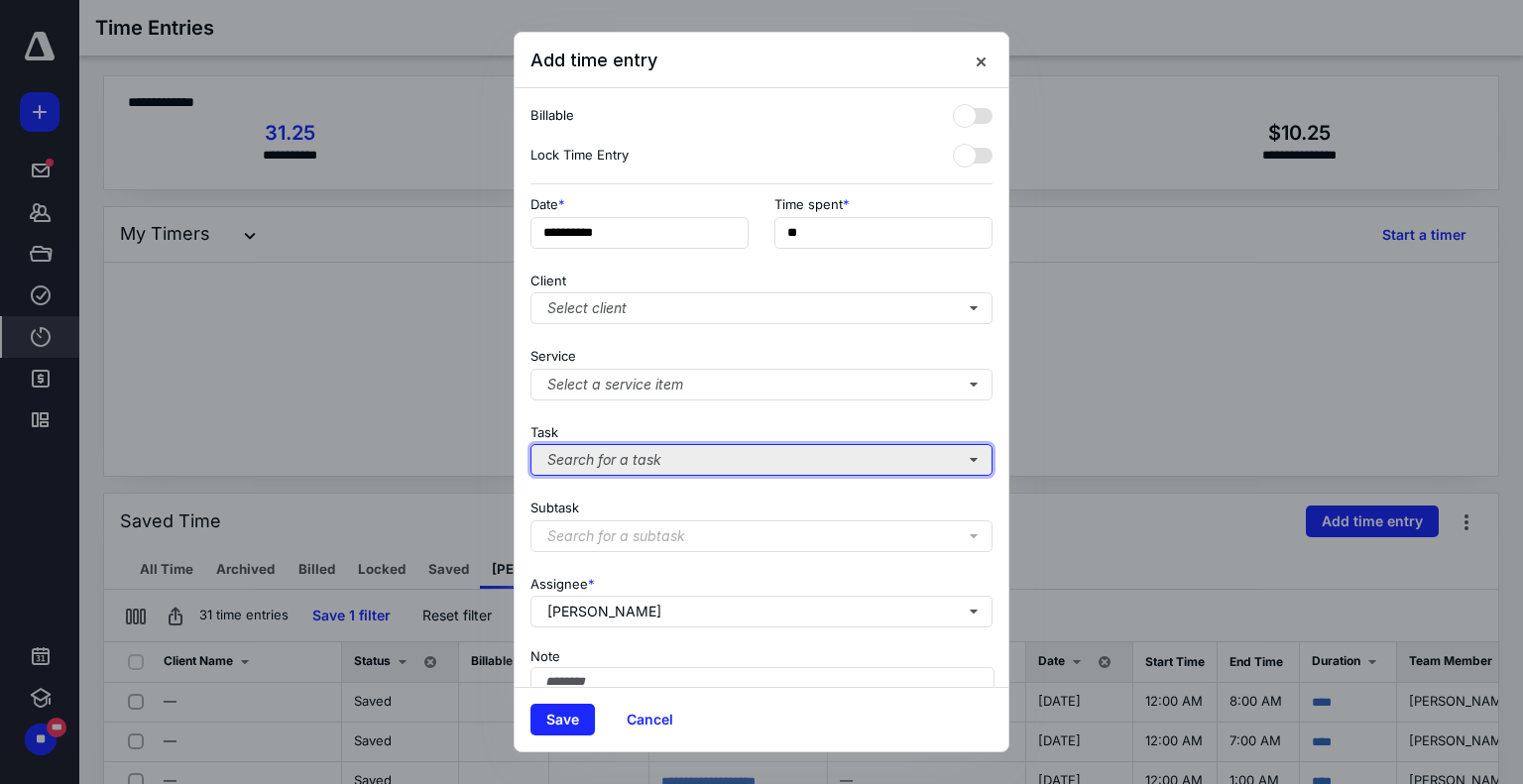 click on "Search for a task" at bounding box center (762, 460) 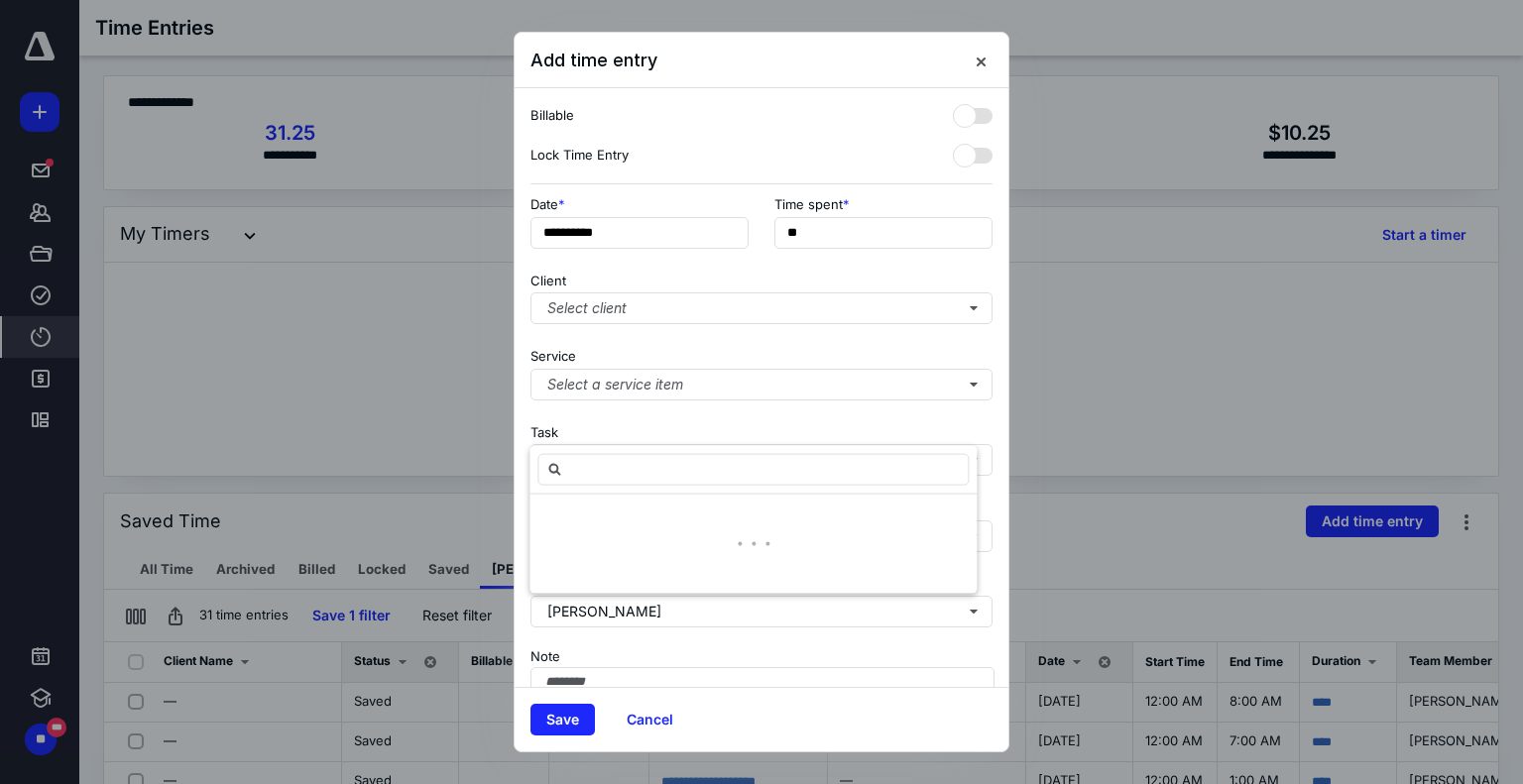 scroll, scrollTop: 108, scrollLeft: 0, axis: vertical 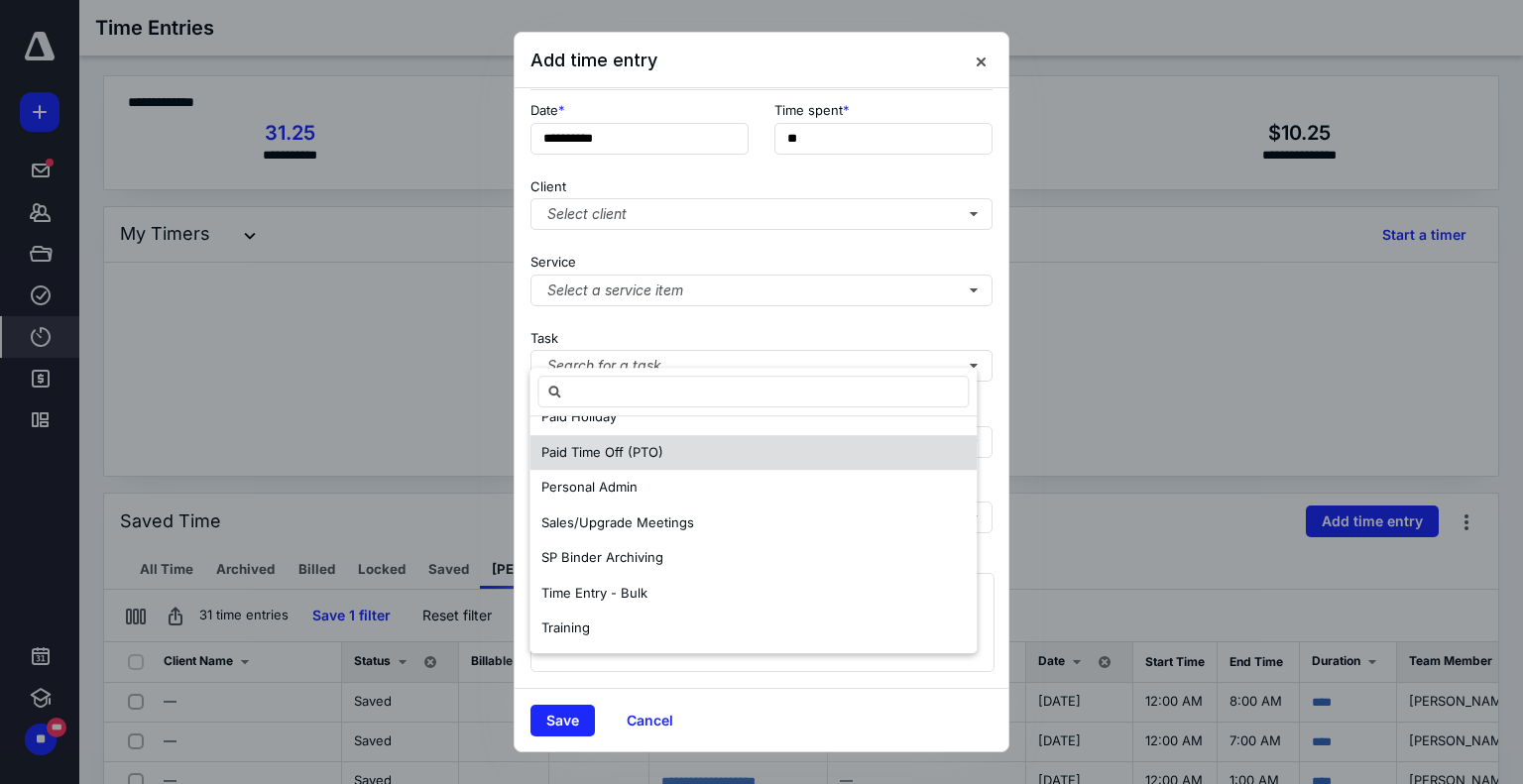 click on "Paid Time Off (PTO)" at bounding box center (753, 453) 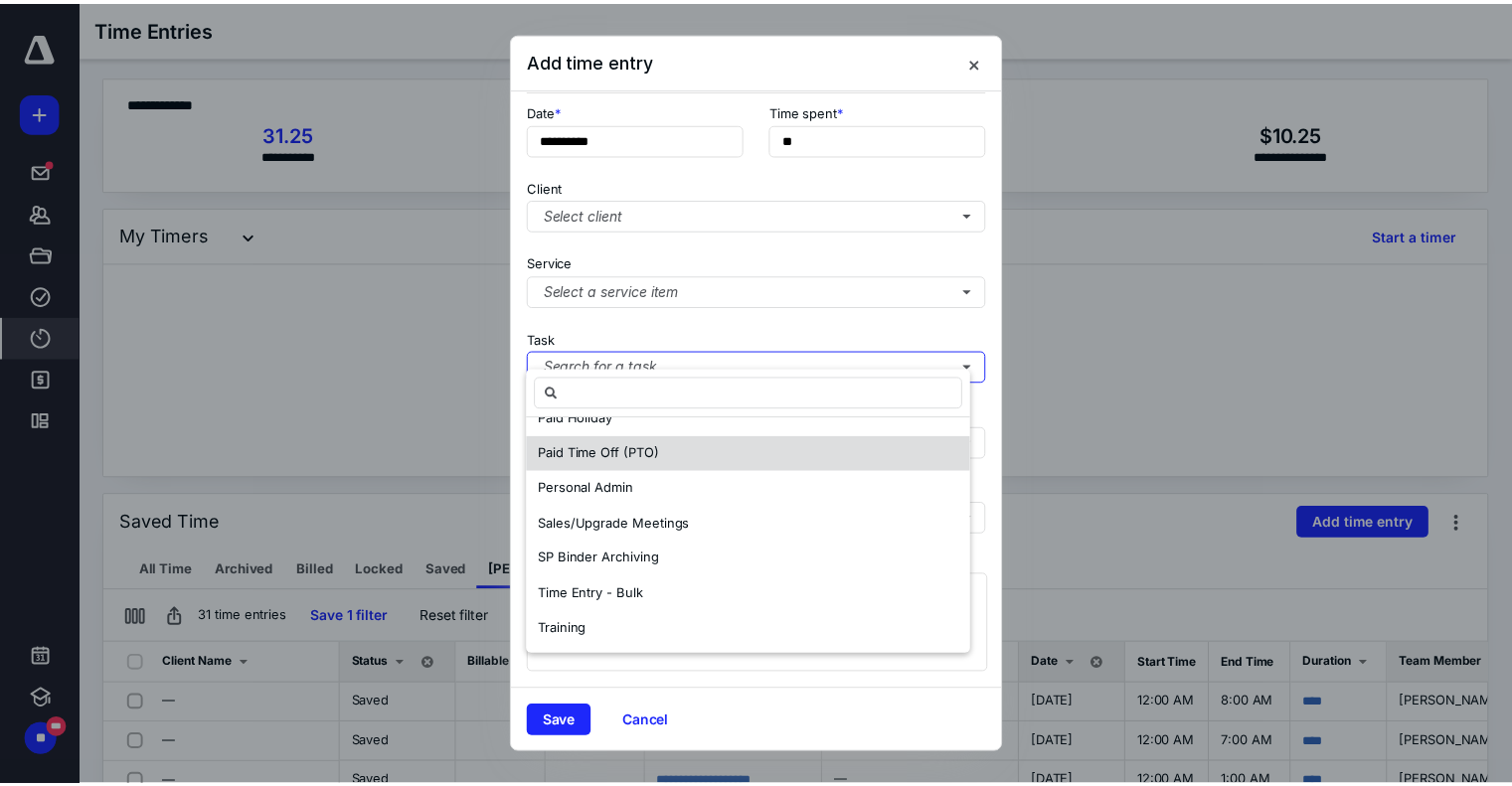scroll, scrollTop: 0, scrollLeft: 0, axis: both 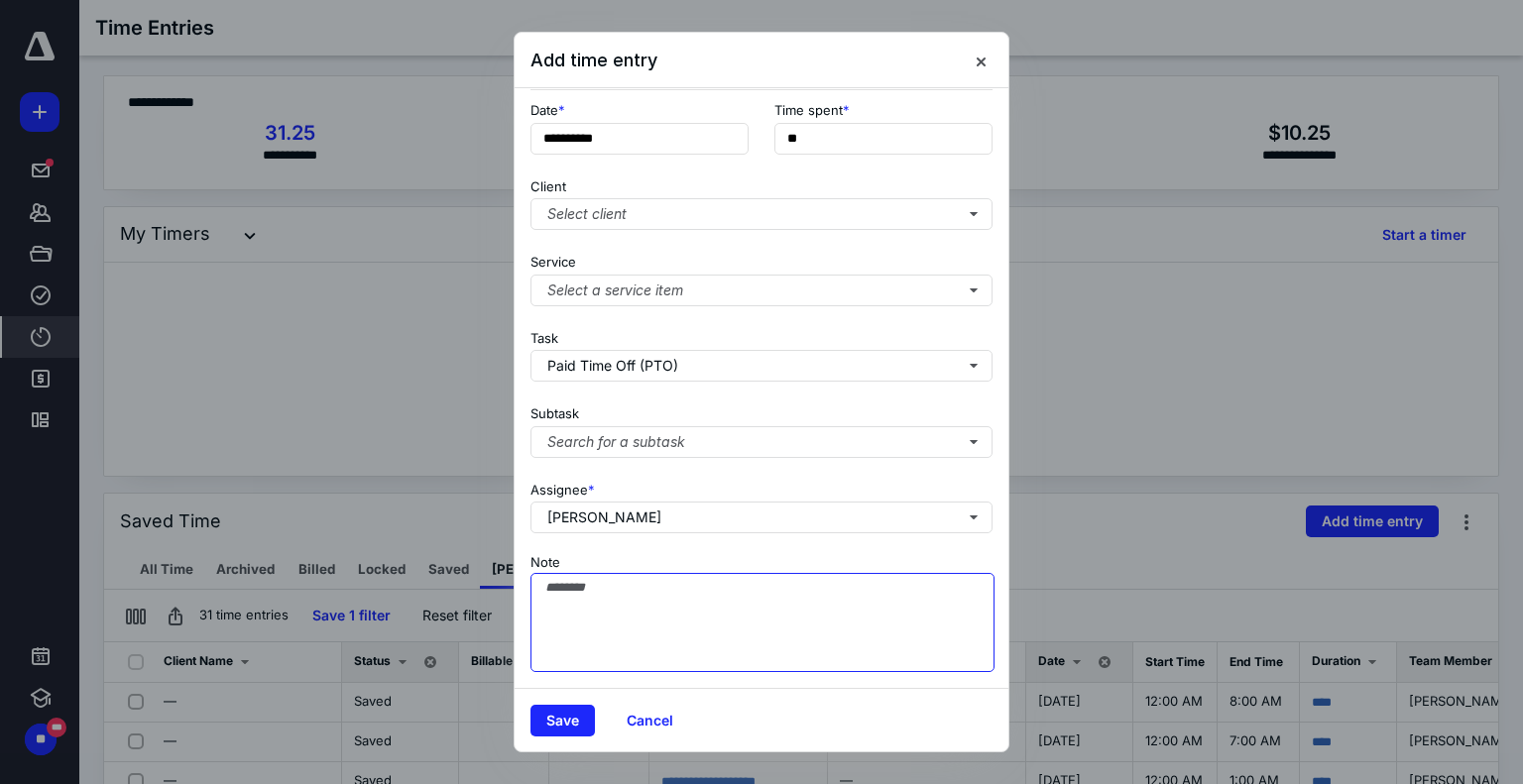 click on "Note" at bounding box center [762, 622] 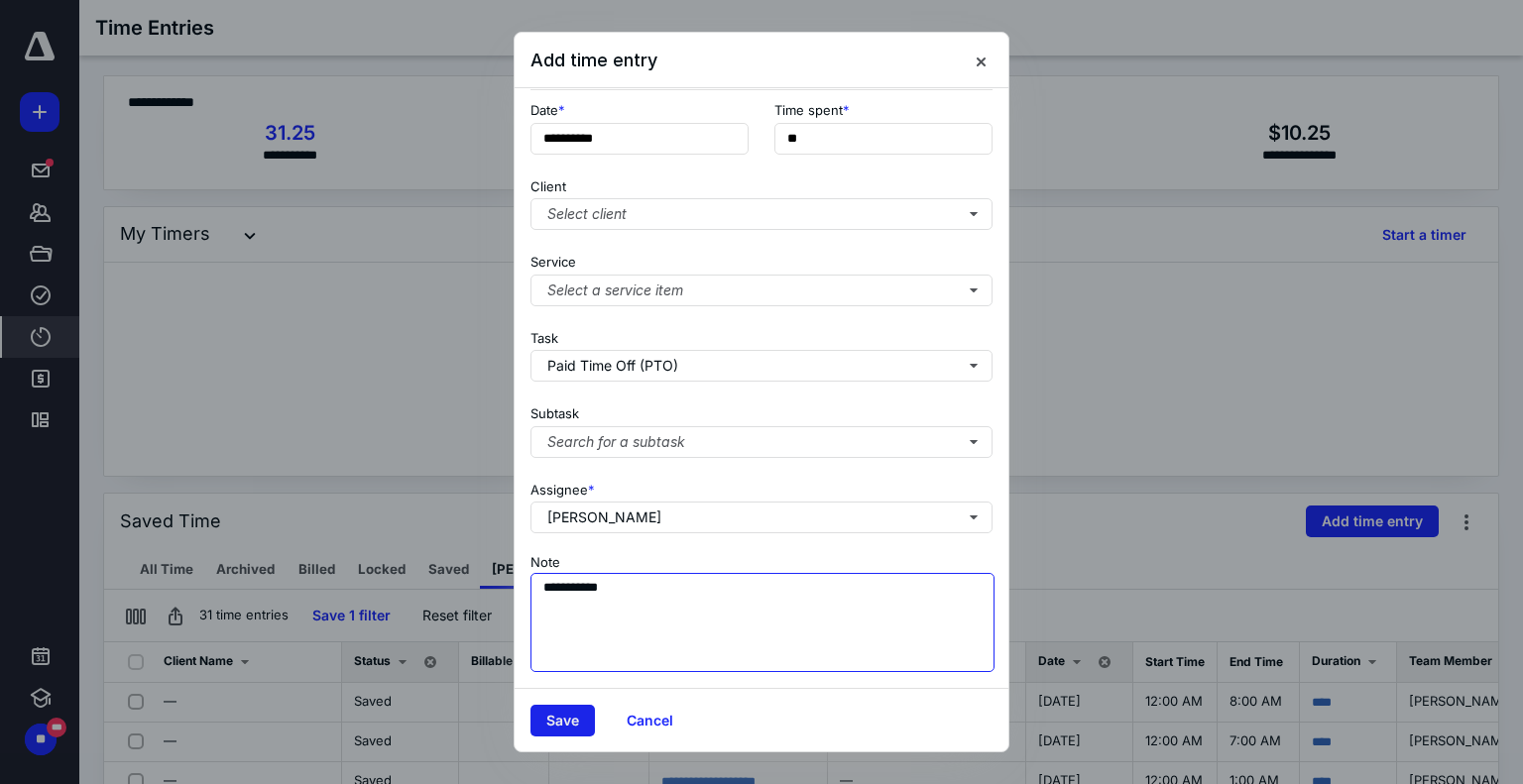 type on "**********" 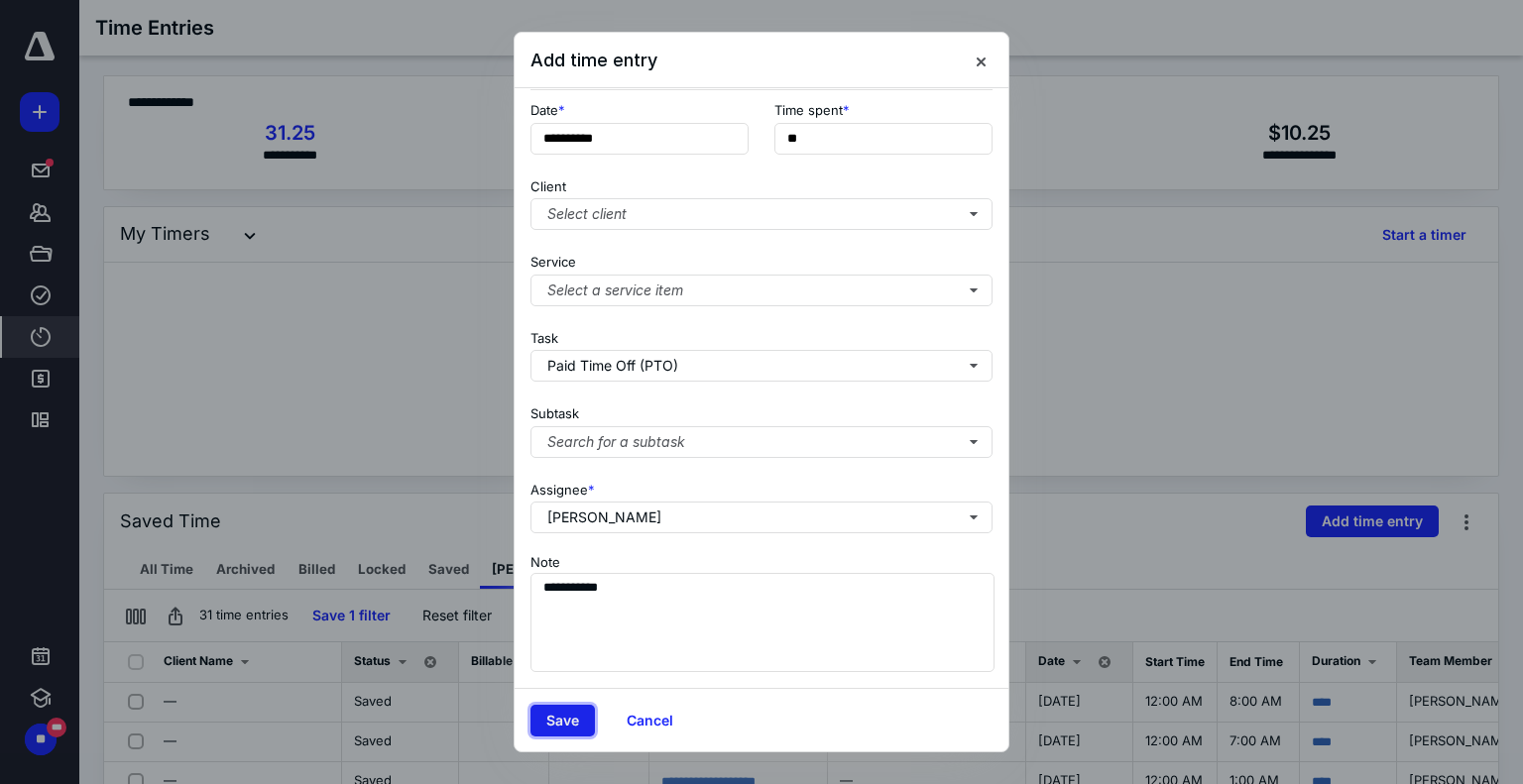 click on "Save" at bounding box center (562, 721) 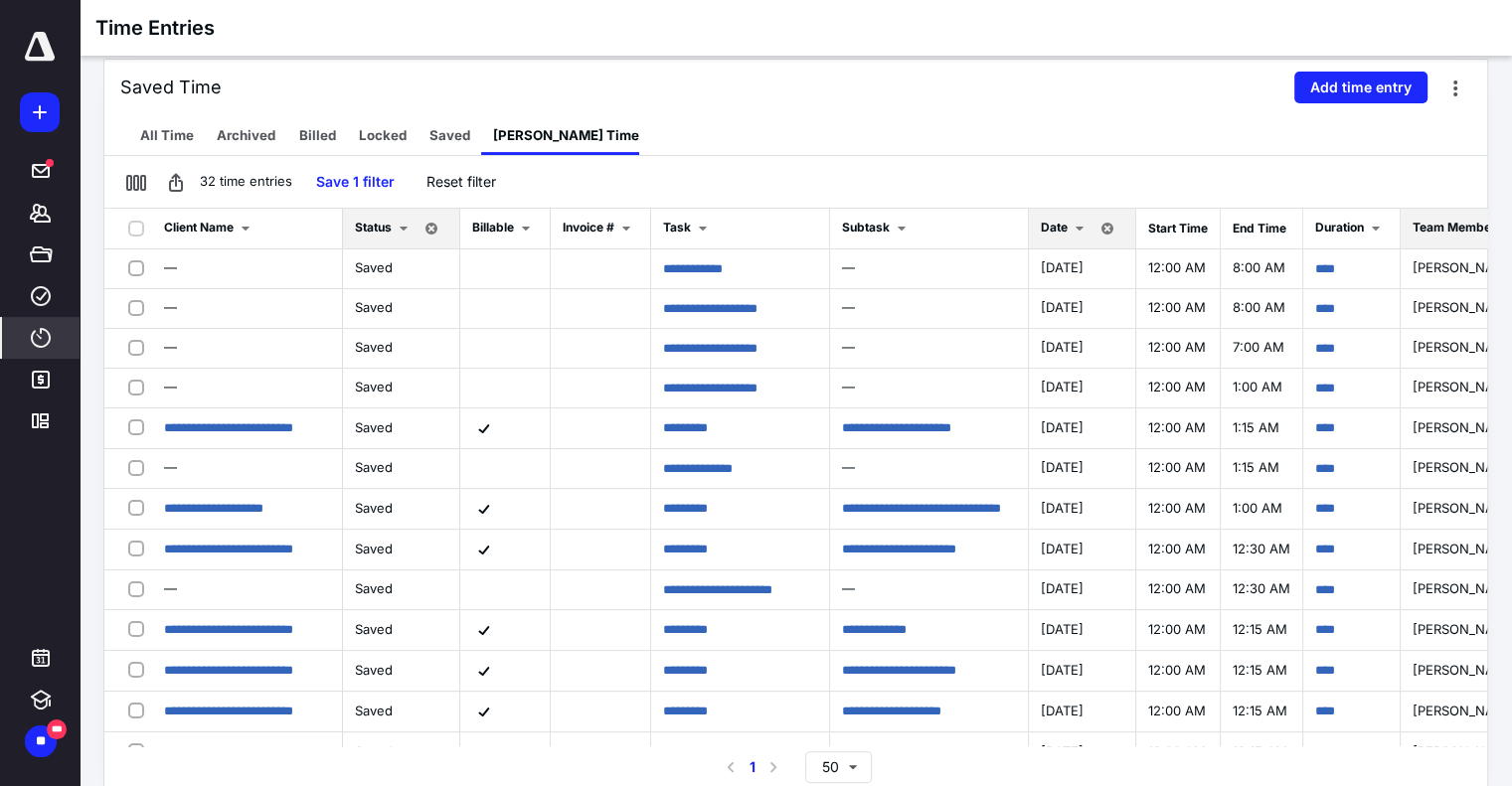 scroll, scrollTop: 433, scrollLeft: 0, axis: vertical 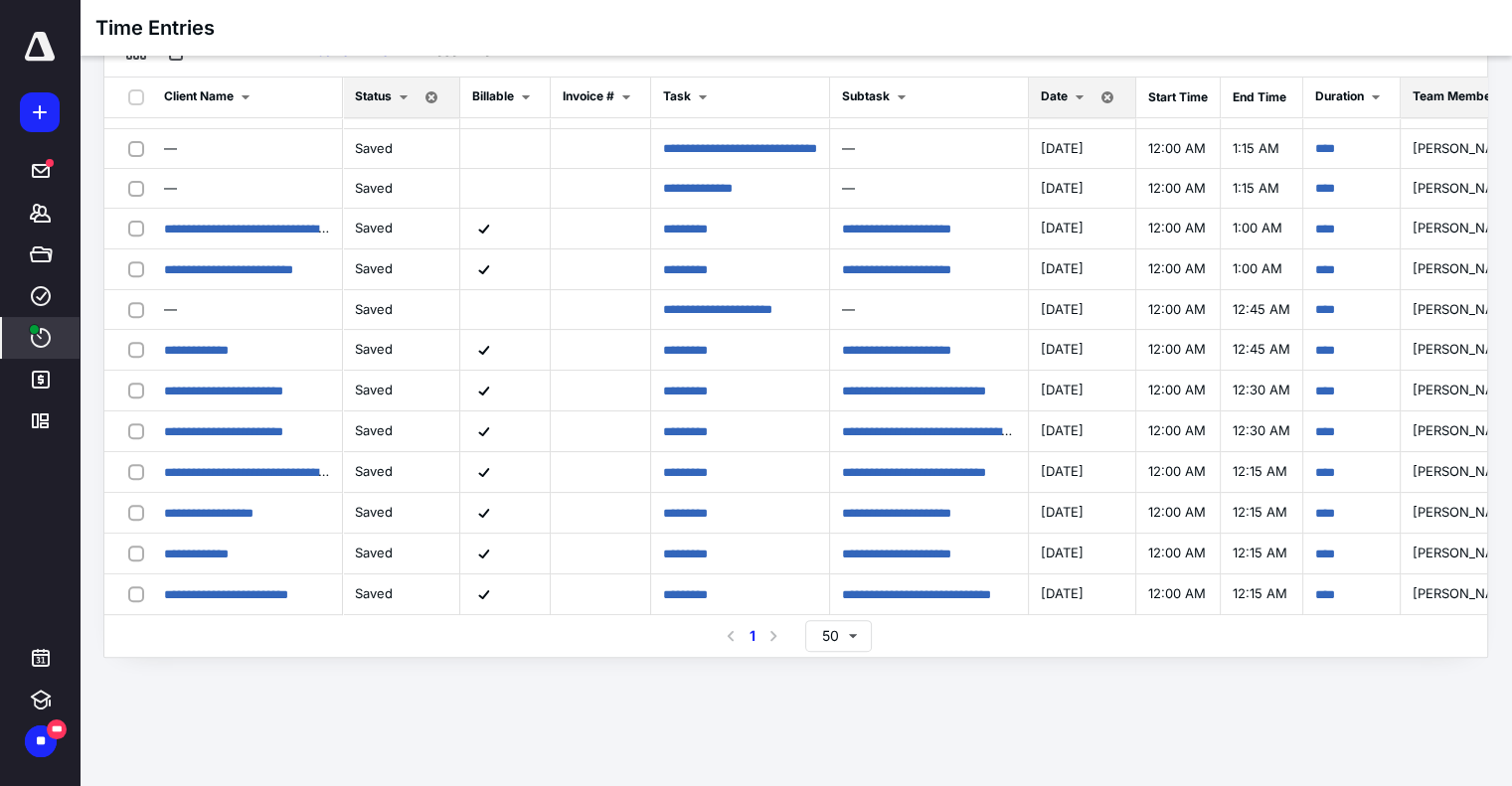 type on "**********" 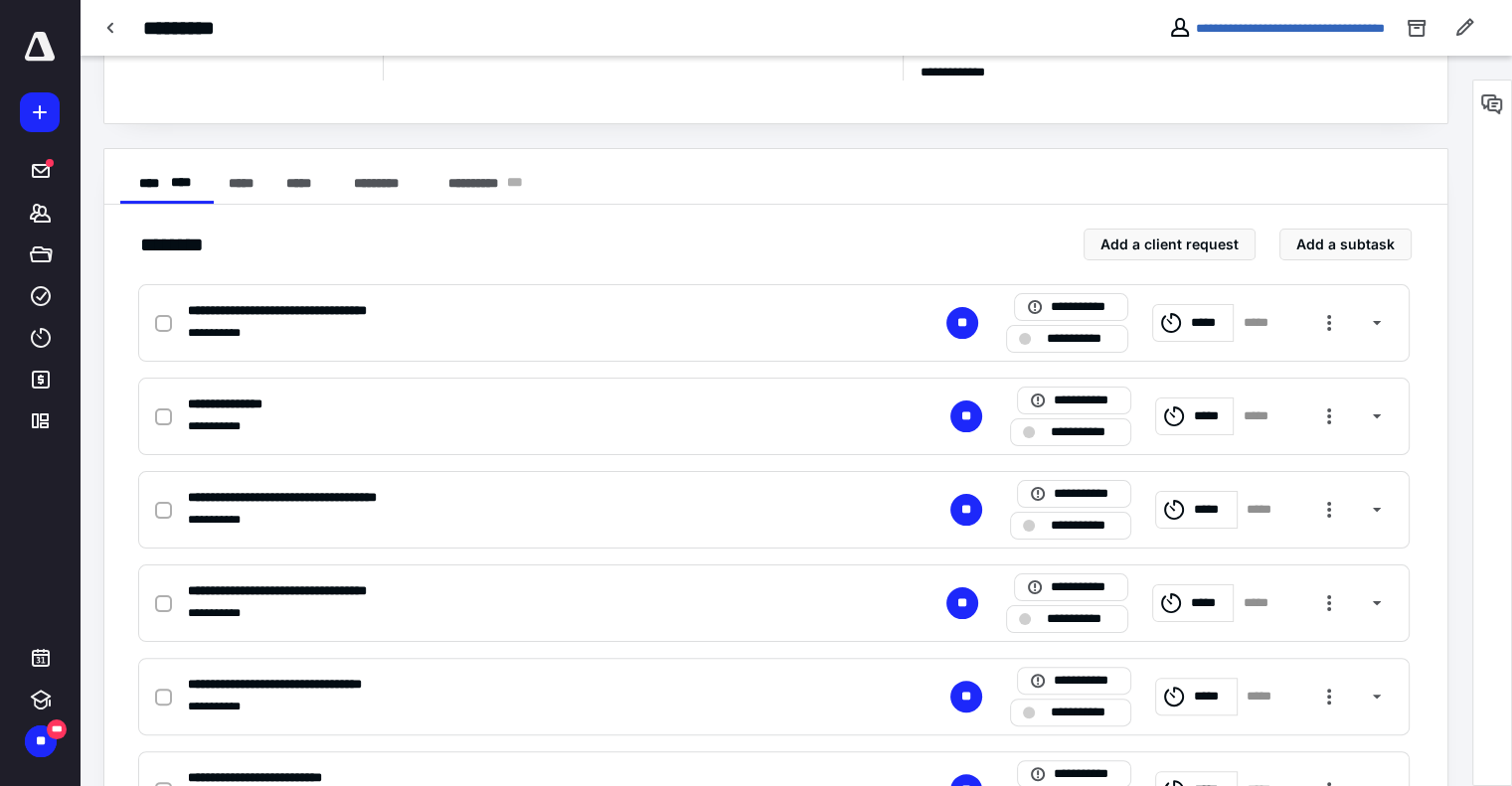 scroll, scrollTop: 0, scrollLeft: 0, axis: both 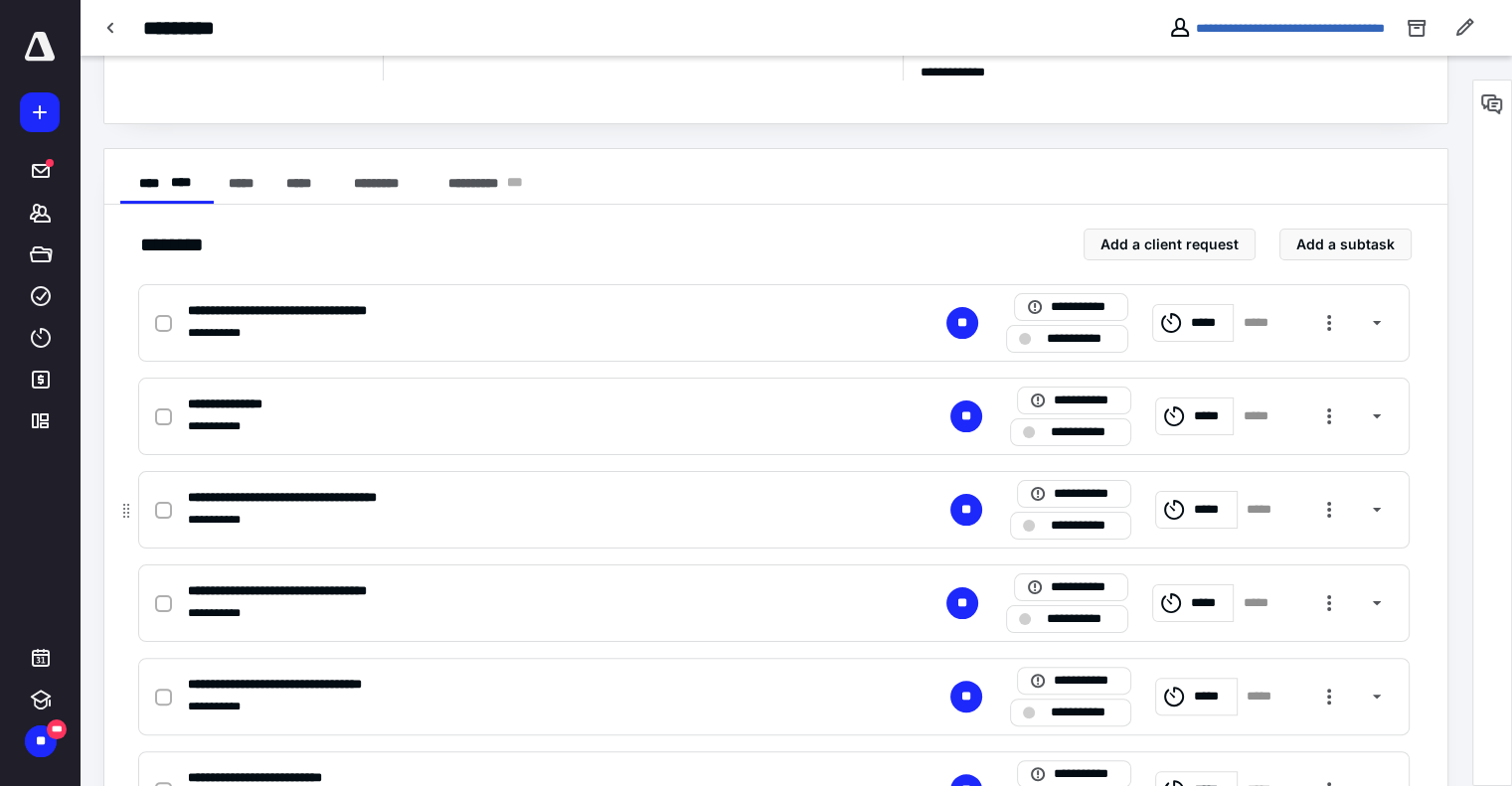 click on "**********" at bounding box center (513, 498) 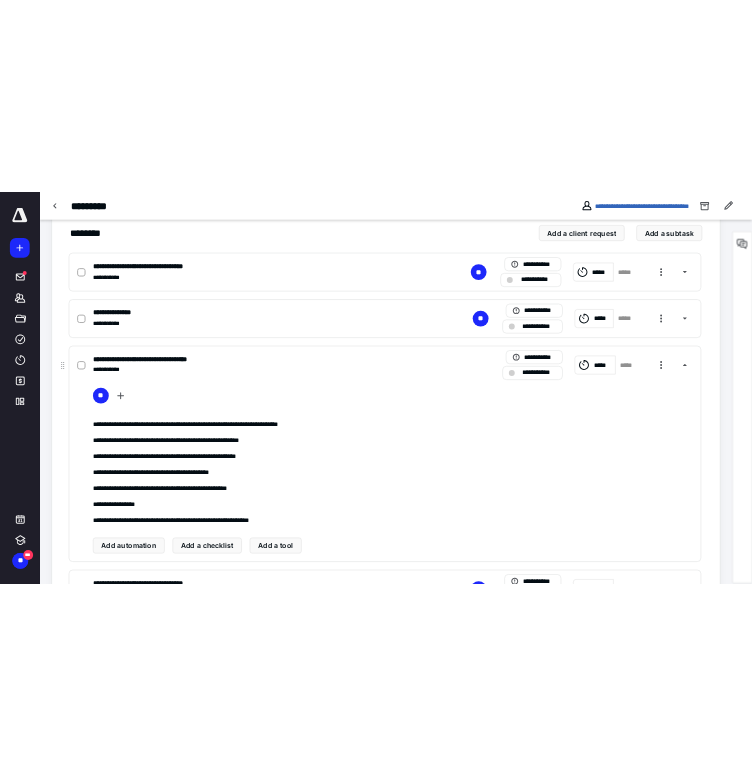 scroll, scrollTop: 436, scrollLeft: 0, axis: vertical 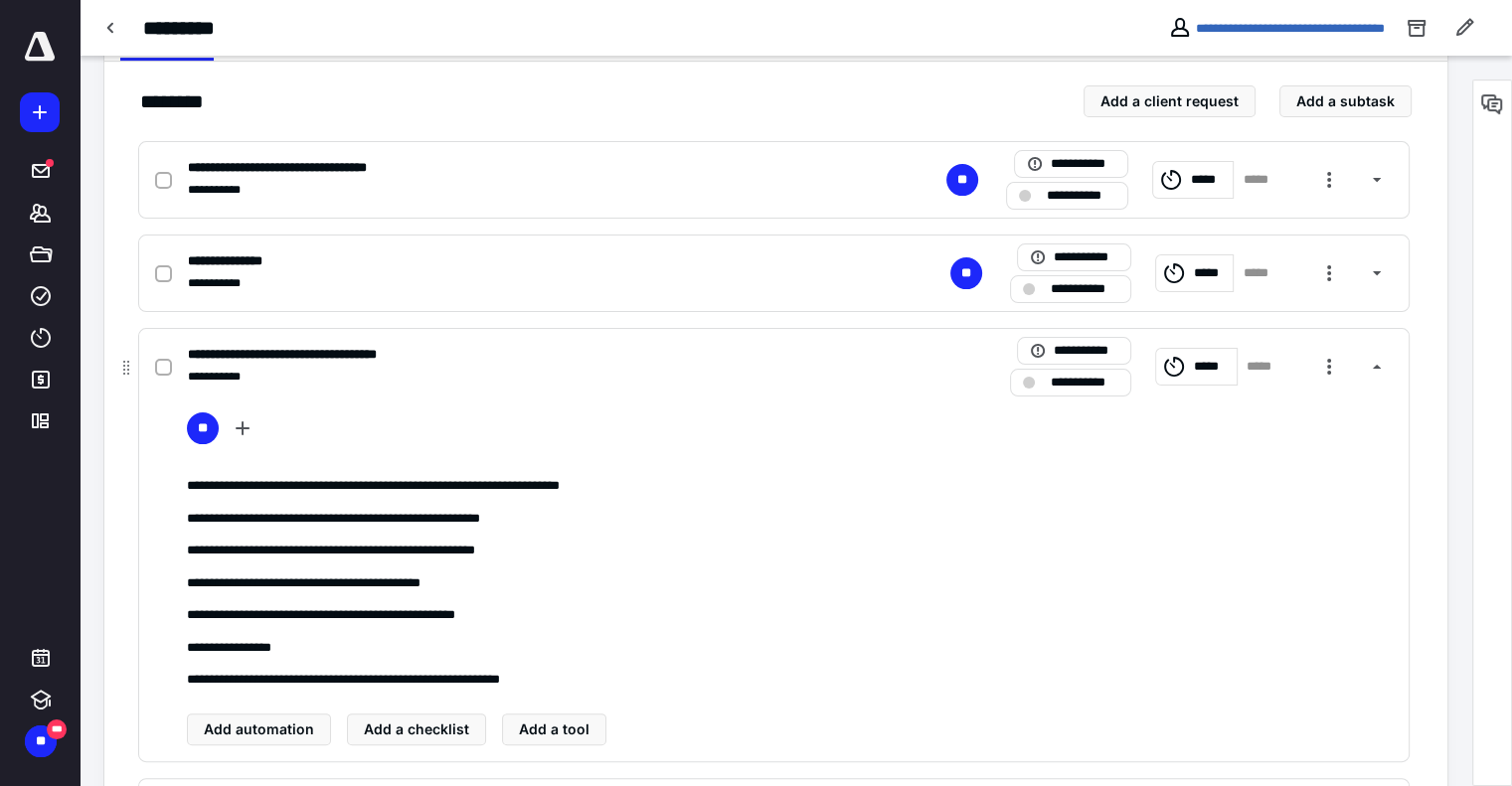 click on "*****" at bounding box center (1263, 367) 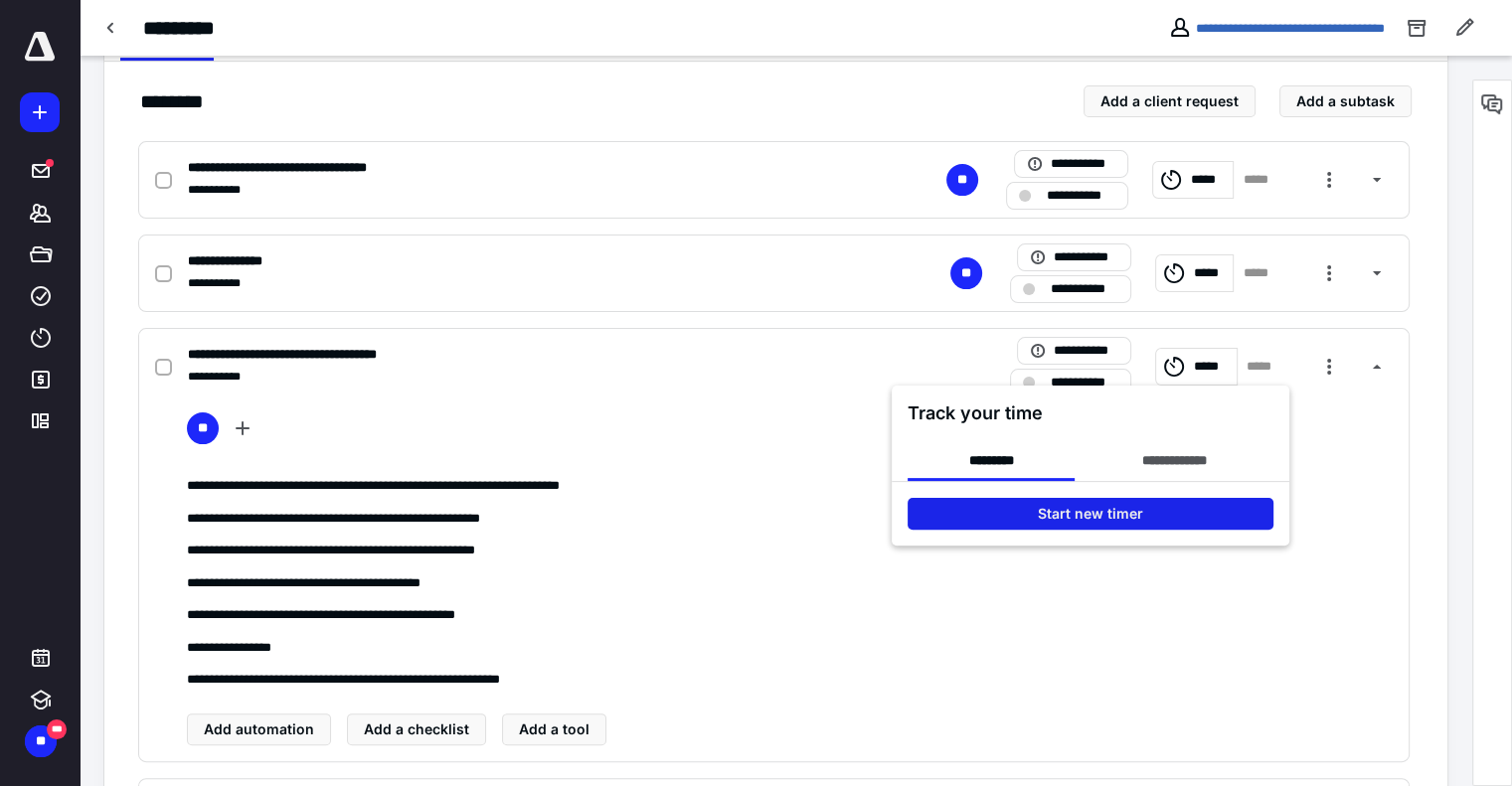 drag, startPoint x: 1086, startPoint y: 520, endPoint x: 925, endPoint y: 515, distance: 161.07762 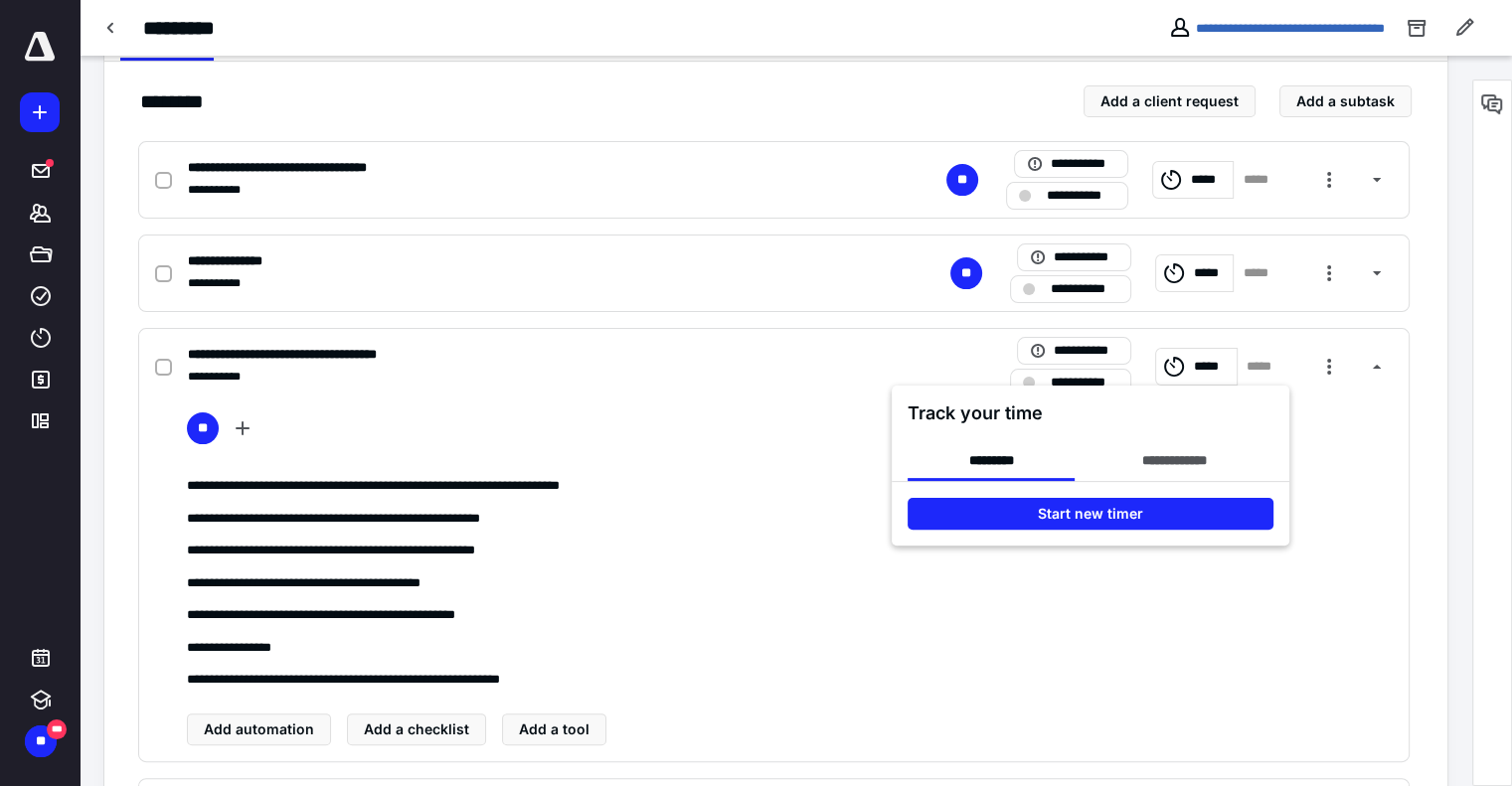 drag, startPoint x: 925, startPoint y: 515, endPoint x: 810, endPoint y: 471, distance: 123.13 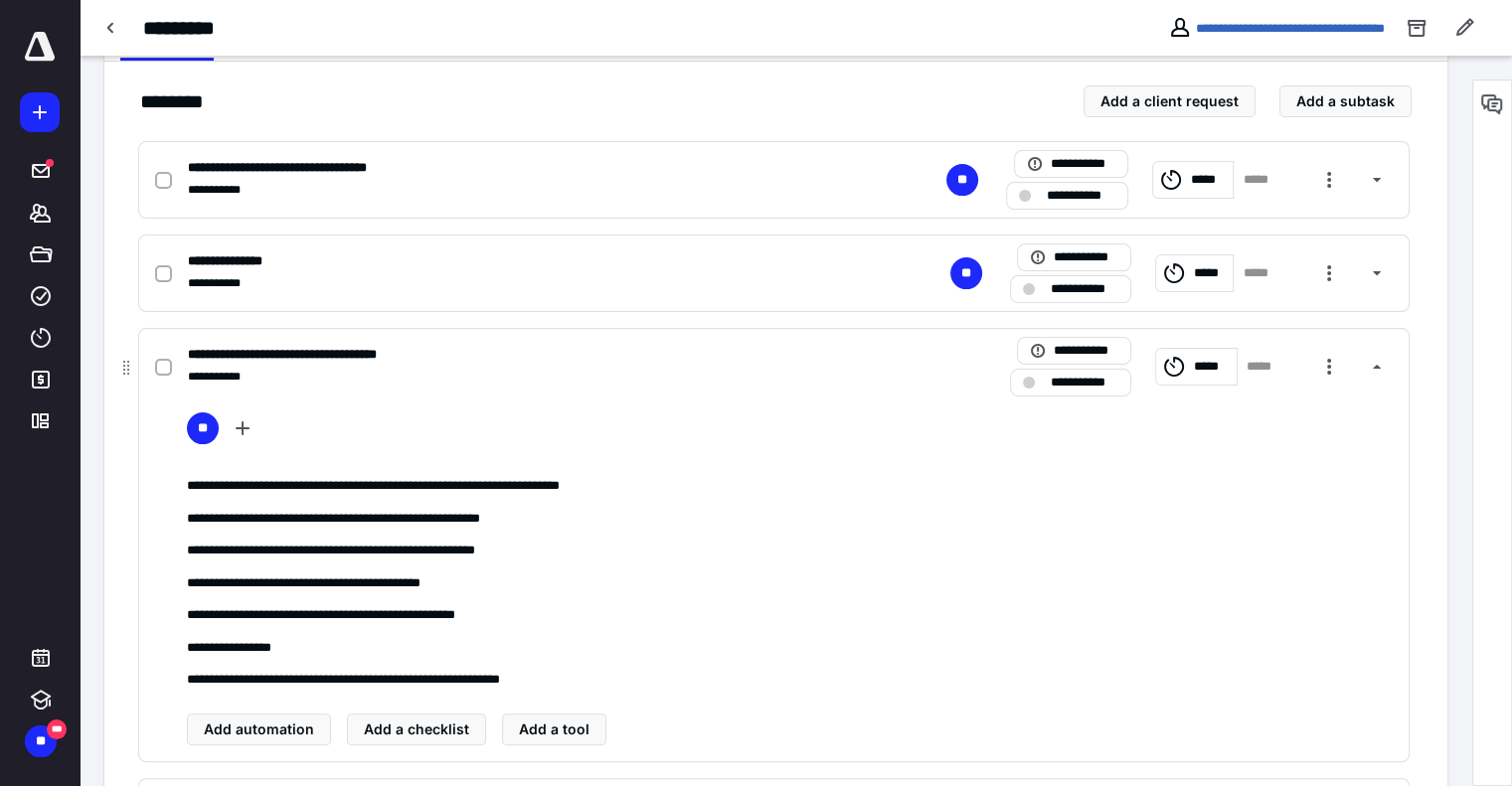 click on "*****" at bounding box center [1263, 367] 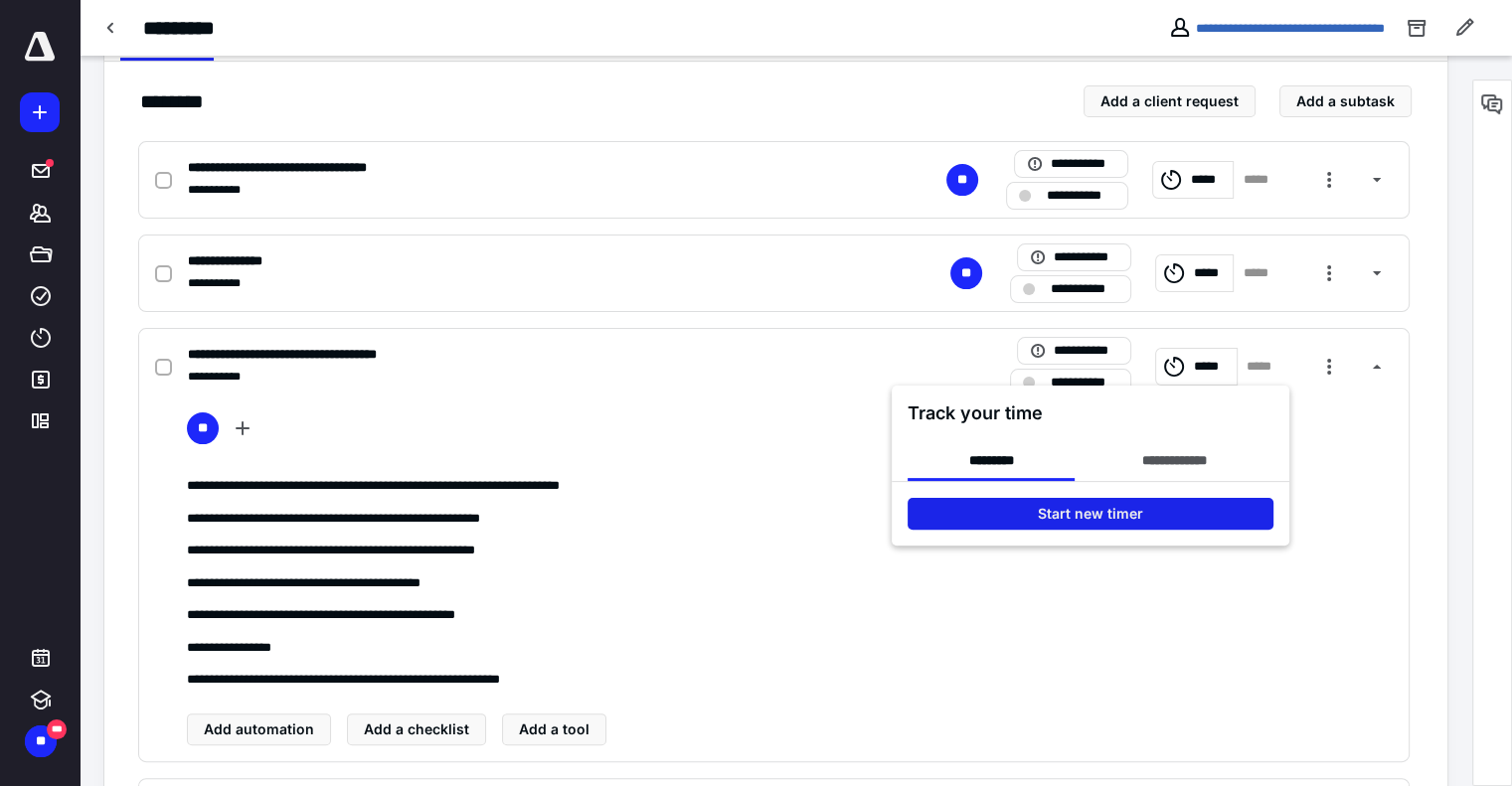 click on "Start new timer" at bounding box center [1091, 514] 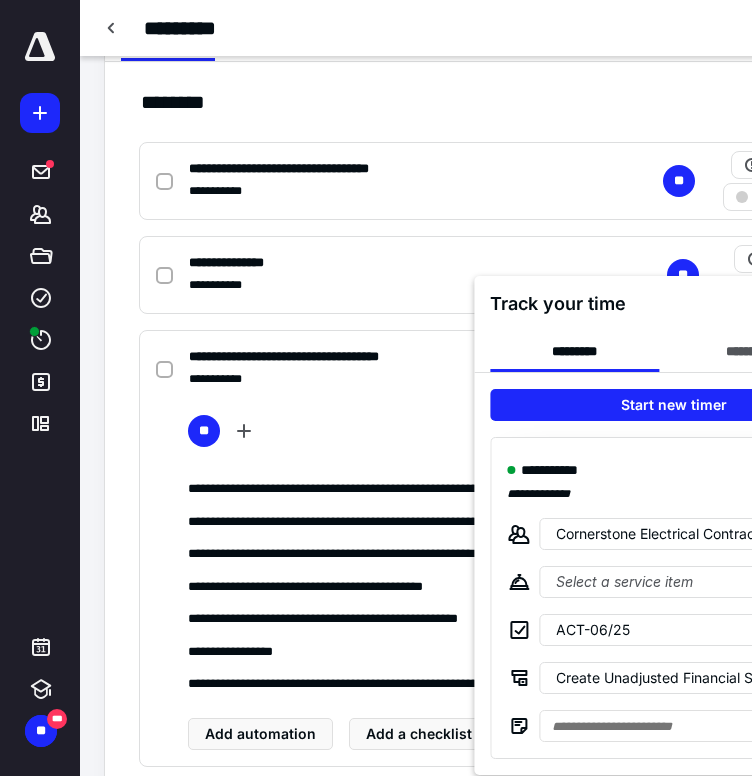click at bounding box center [376, 388] 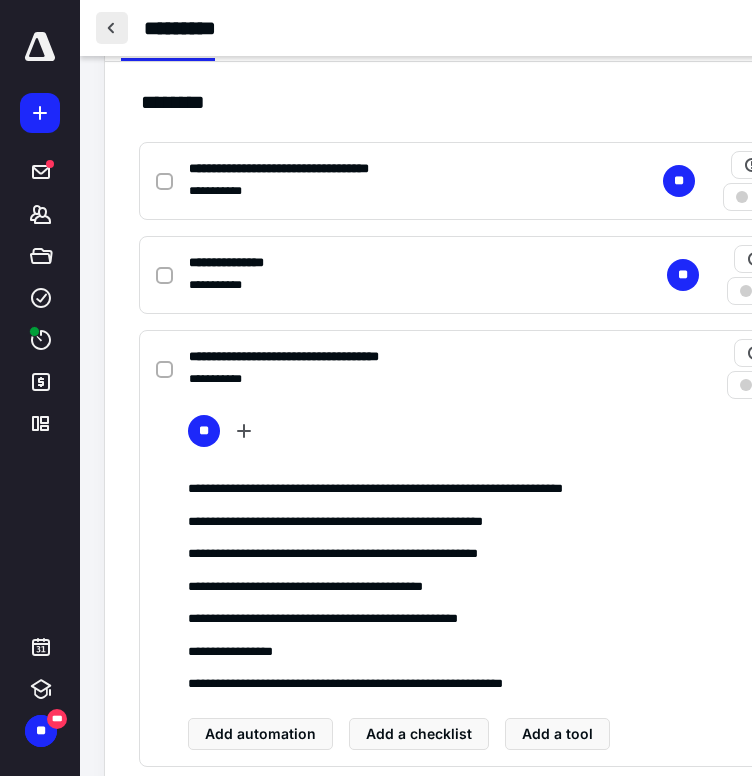 click at bounding box center (112, 28) 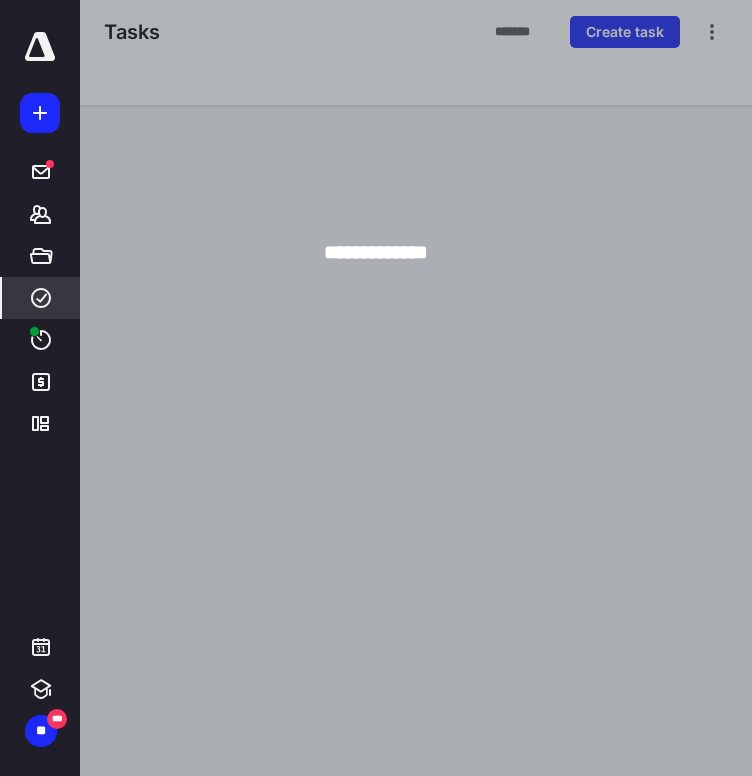 scroll, scrollTop: 0, scrollLeft: 0, axis: both 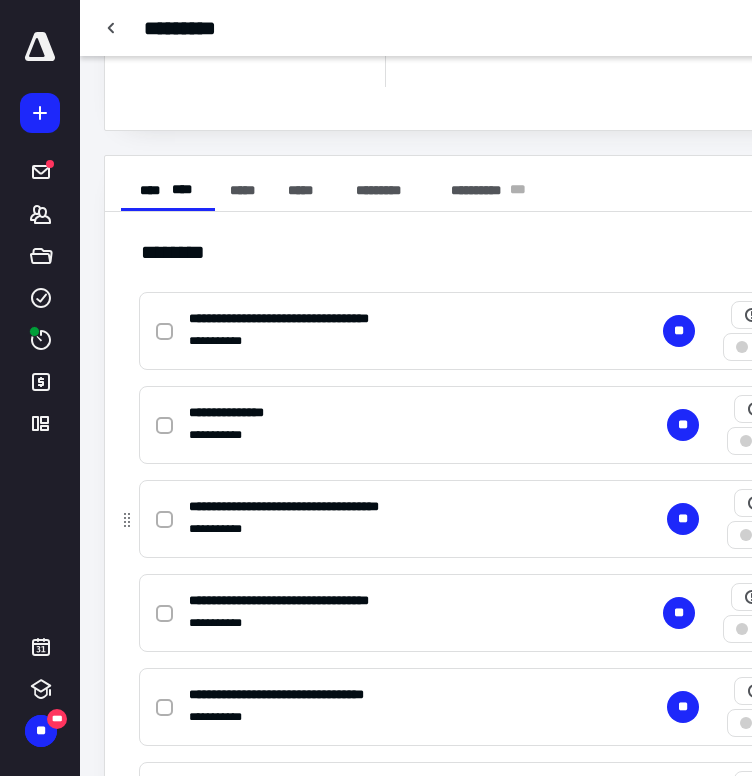click on "**********" at bounding box center (371, 529) 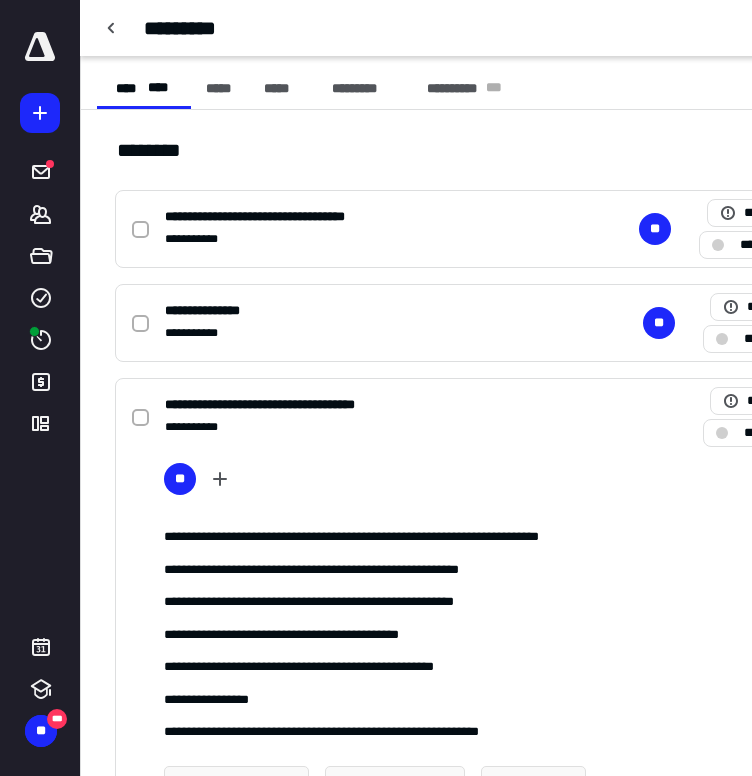 scroll, scrollTop: 388, scrollLeft: 26, axis: both 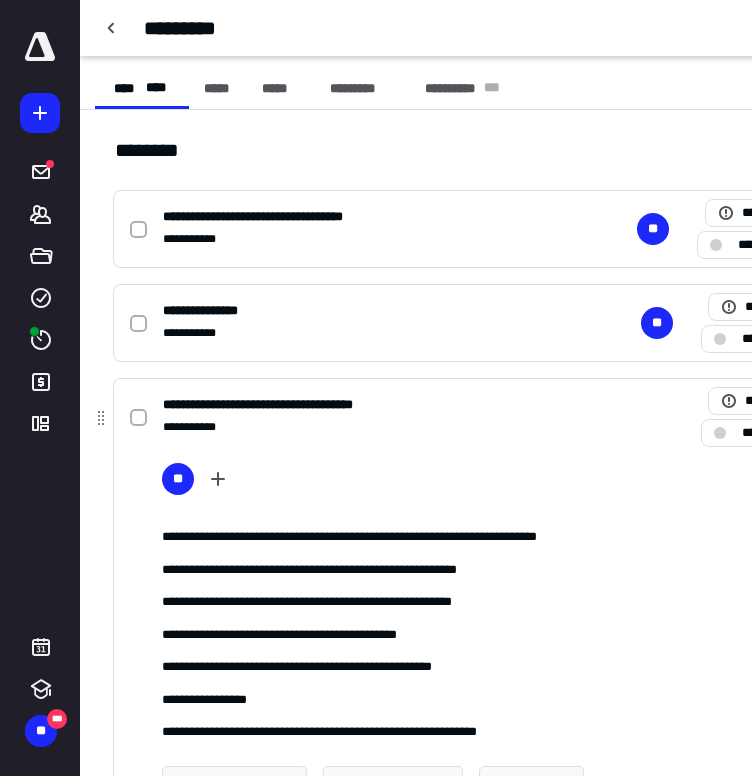 click on "**********" at bounding box center (345, 427) 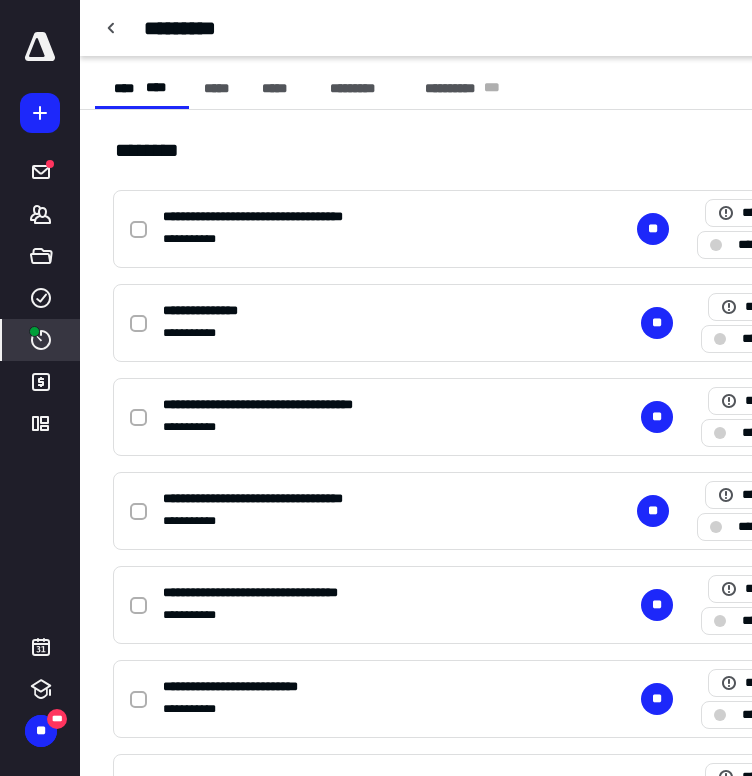 click 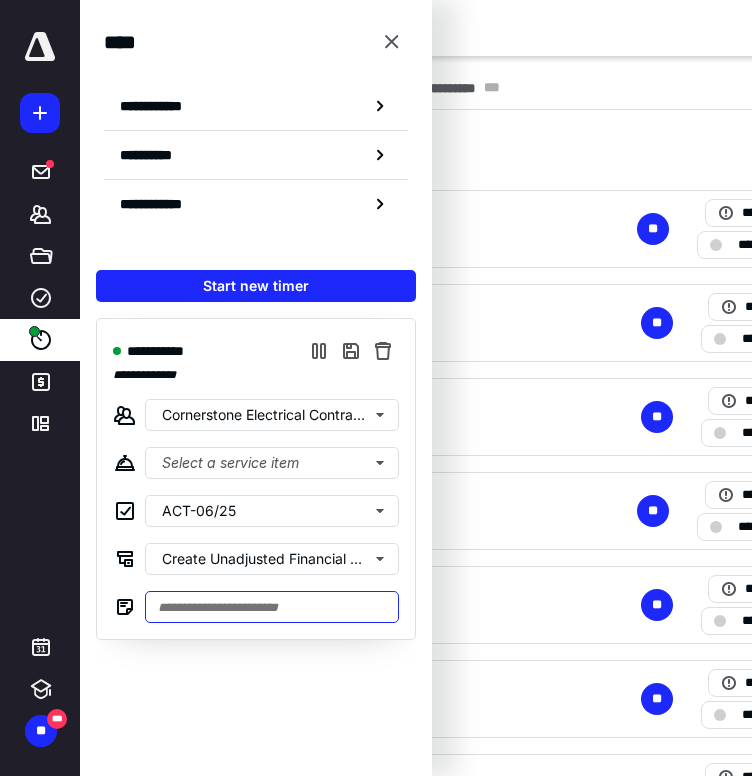 click at bounding box center (272, 607) 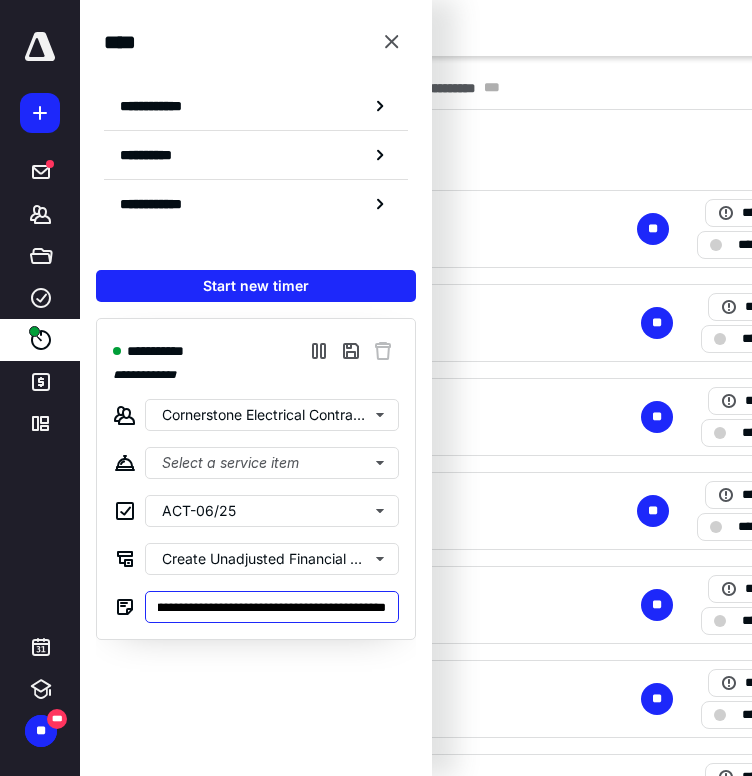 scroll, scrollTop: 0, scrollLeft: 484, axis: horizontal 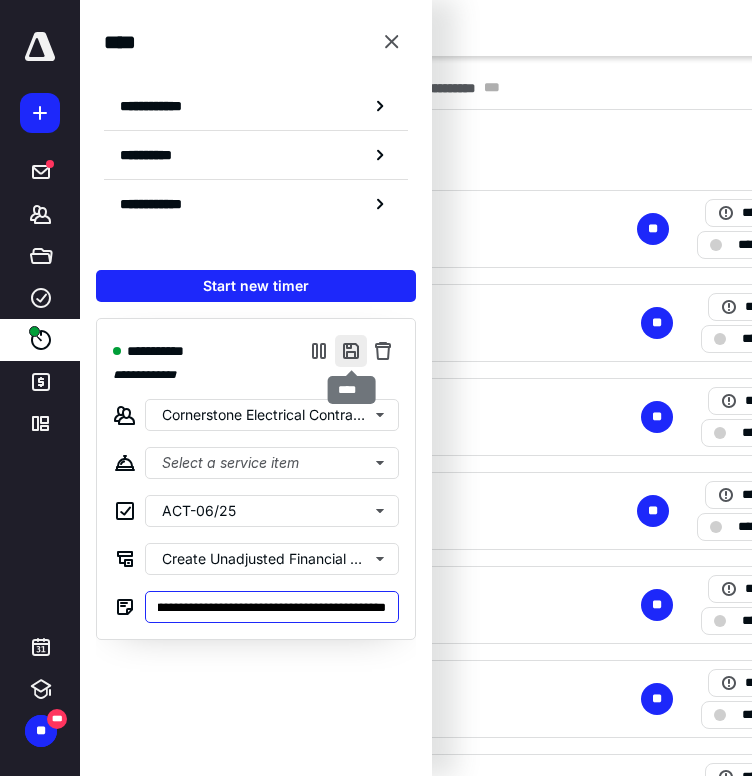 type on "**********" 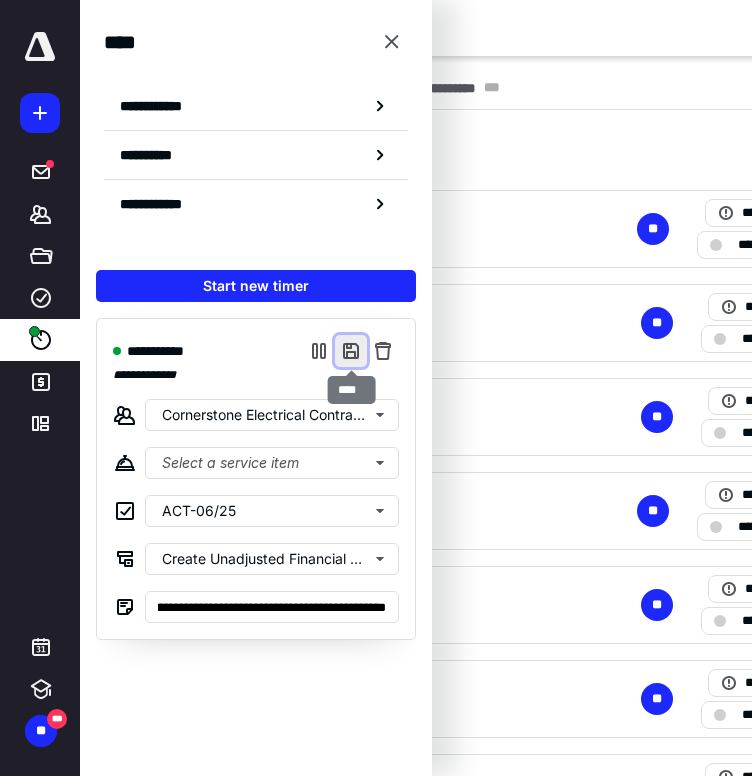 scroll, scrollTop: 0, scrollLeft: 0, axis: both 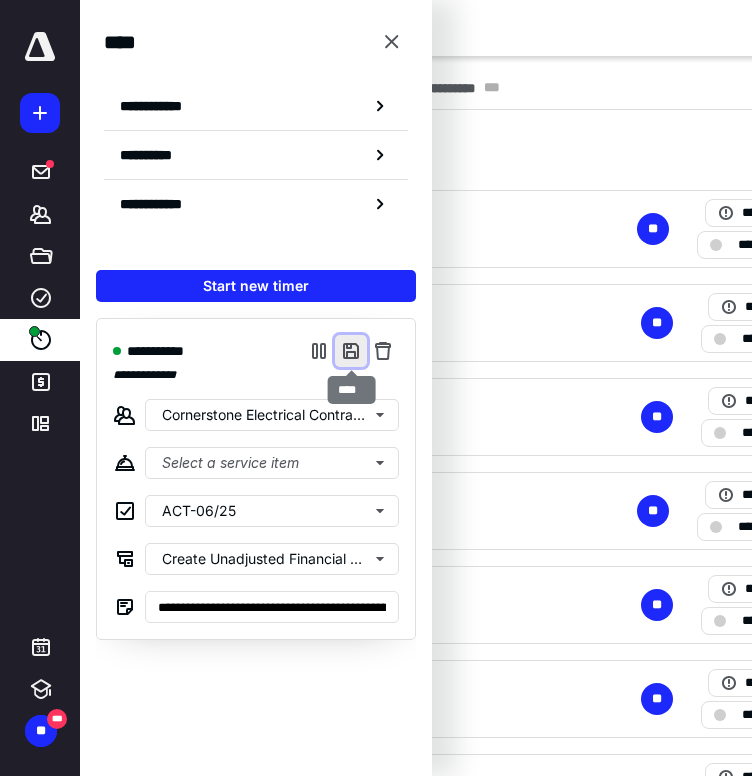 click at bounding box center (351, 351) 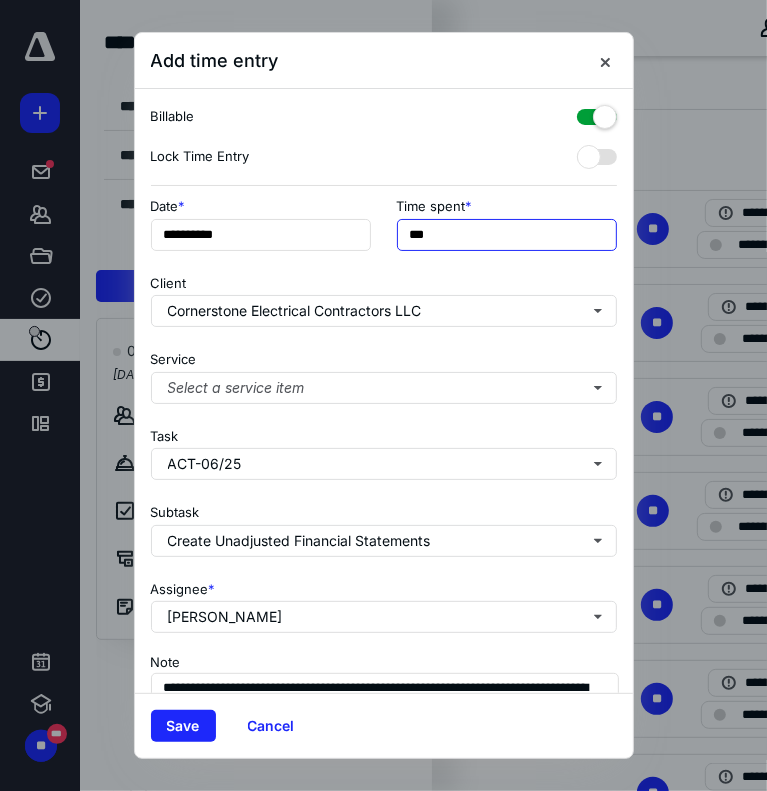 click on "***" at bounding box center (507, 235) 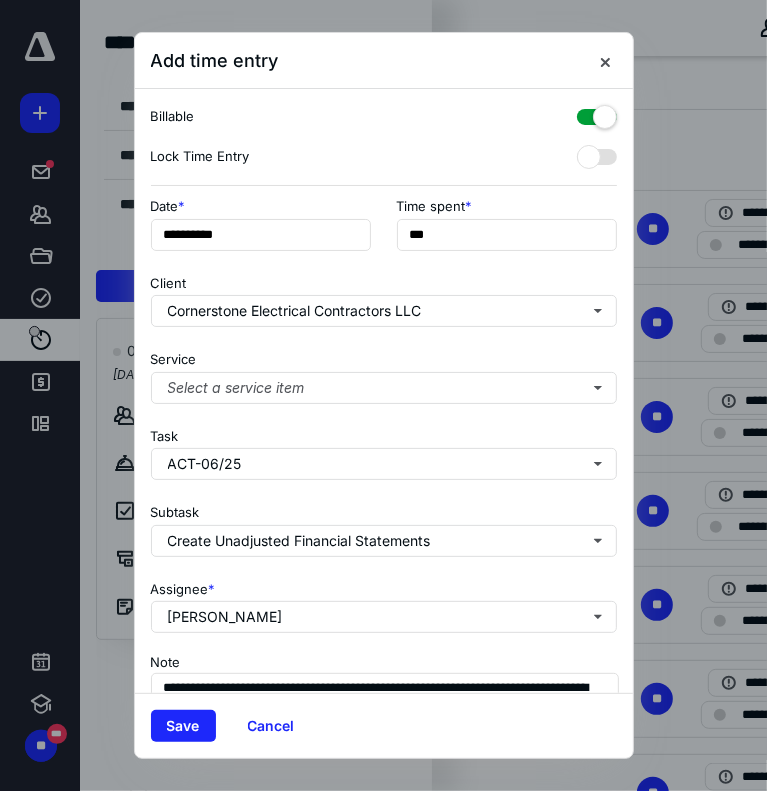 click on "**********" at bounding box center (384, 230) 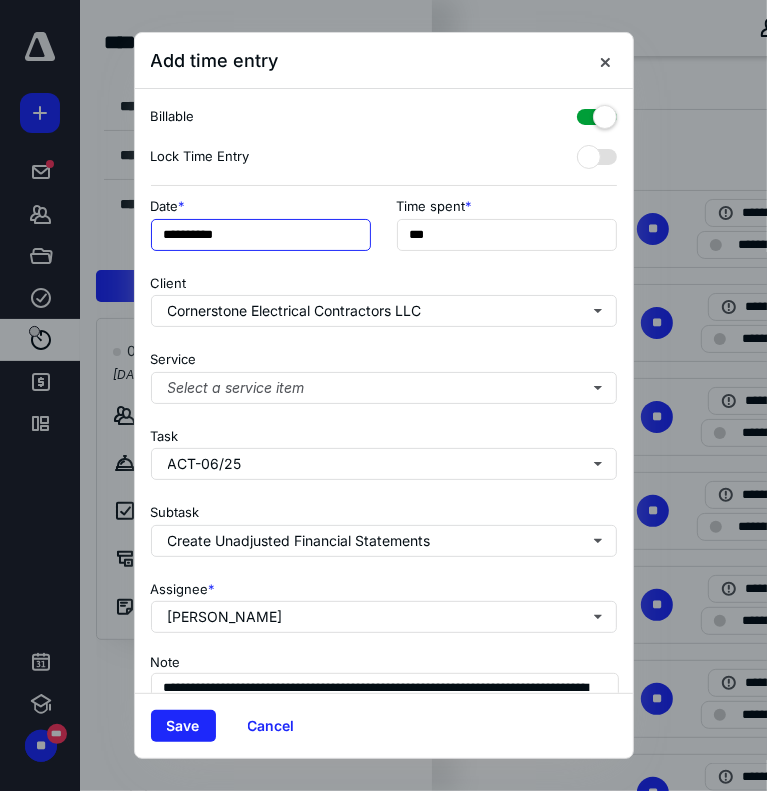 click on "**********" at bounding box center [261, 235] 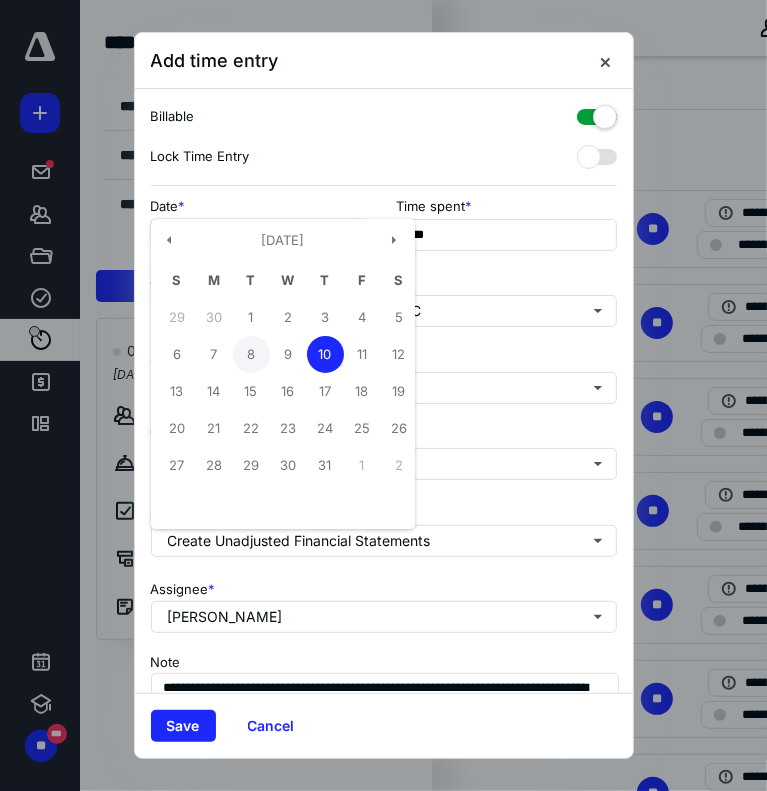 click on "8" at bounding box center [251, 354] 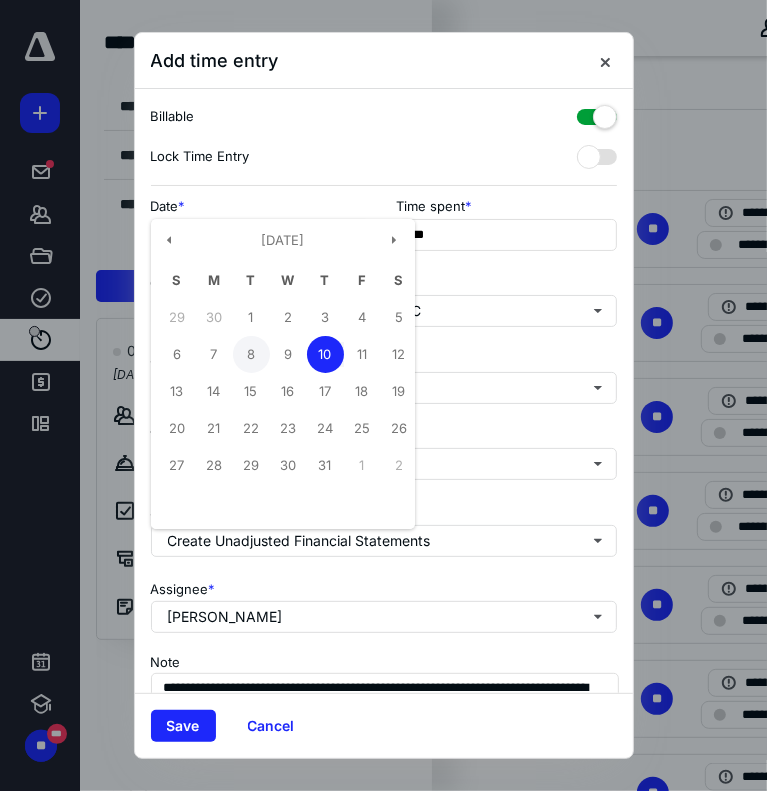 type on "**********" 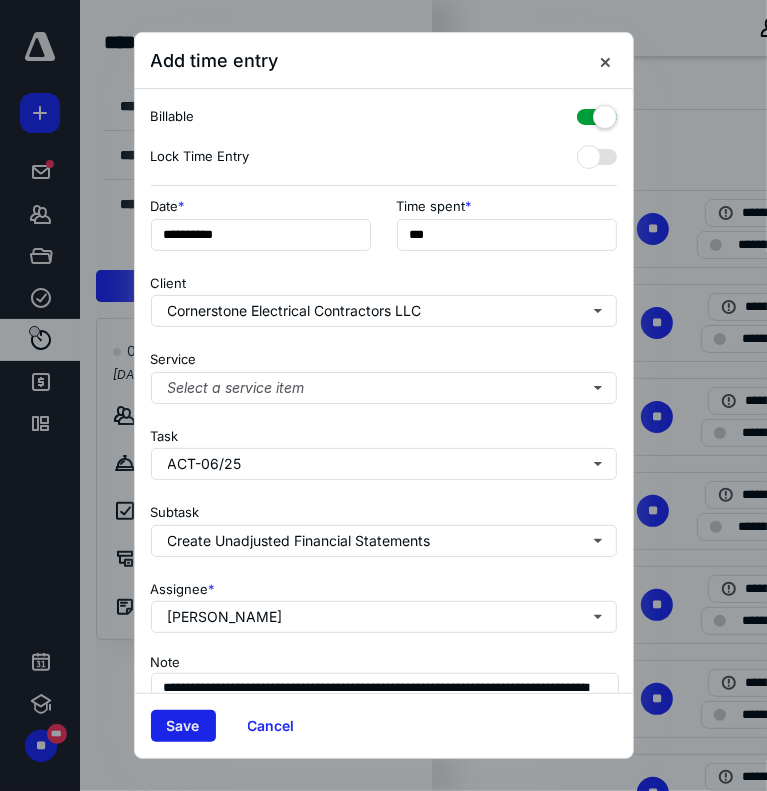 click on "Save" at bounding box center [183, 726] 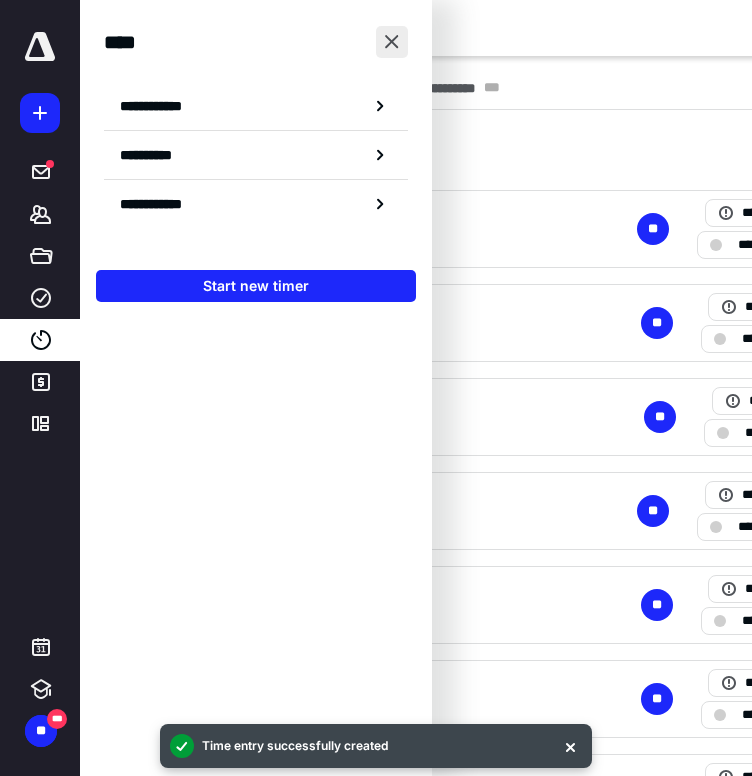 click at bounding box center (392, 42) 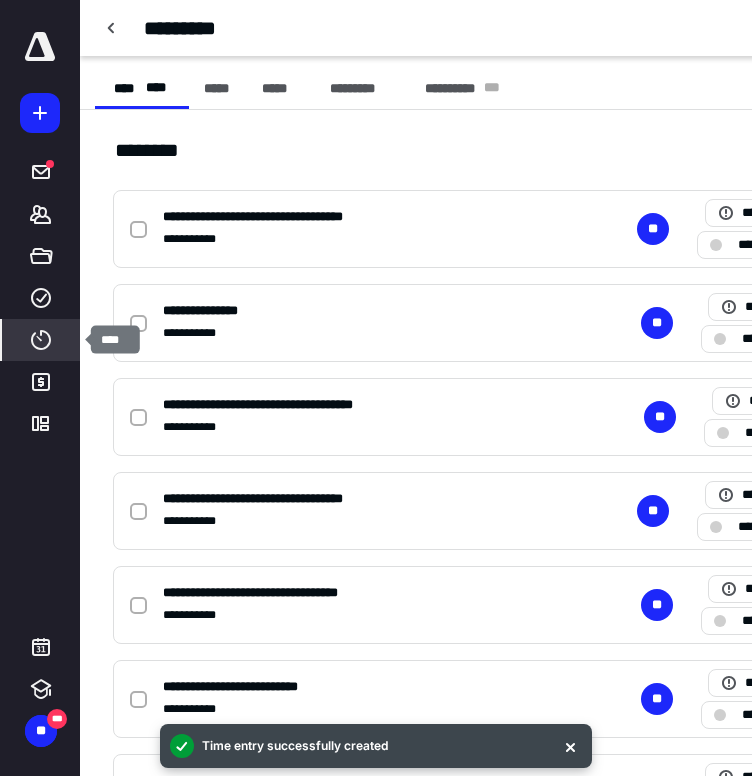 click 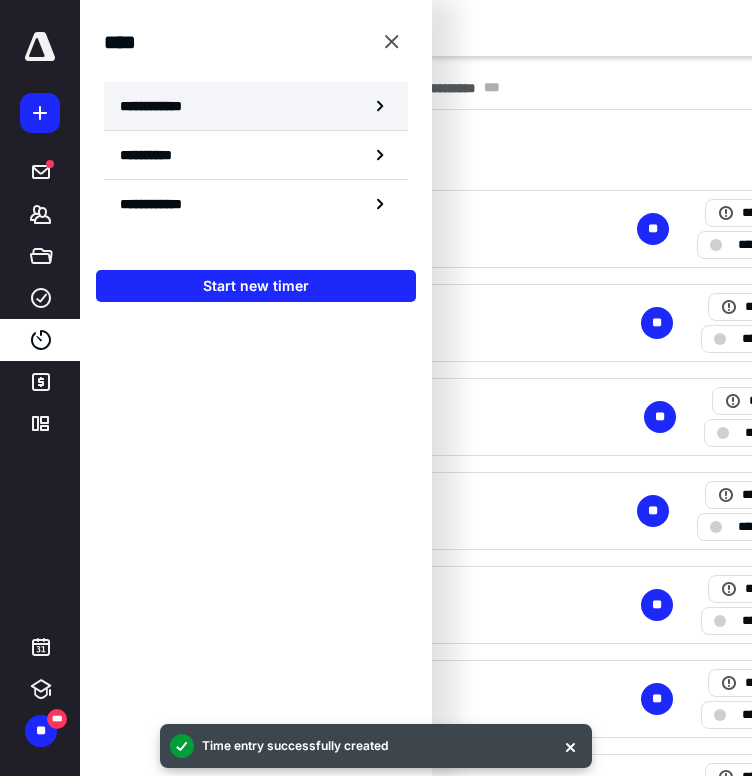 click on "**********" at bounding box center (162, 106) 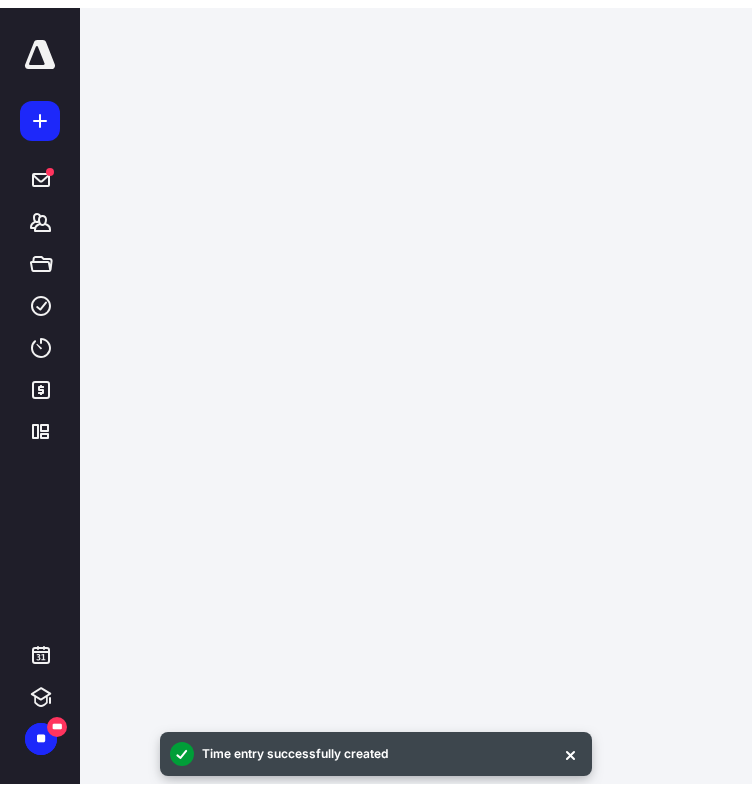 scroll, scrollTop: 0, scrollLeft: 0, axis: both 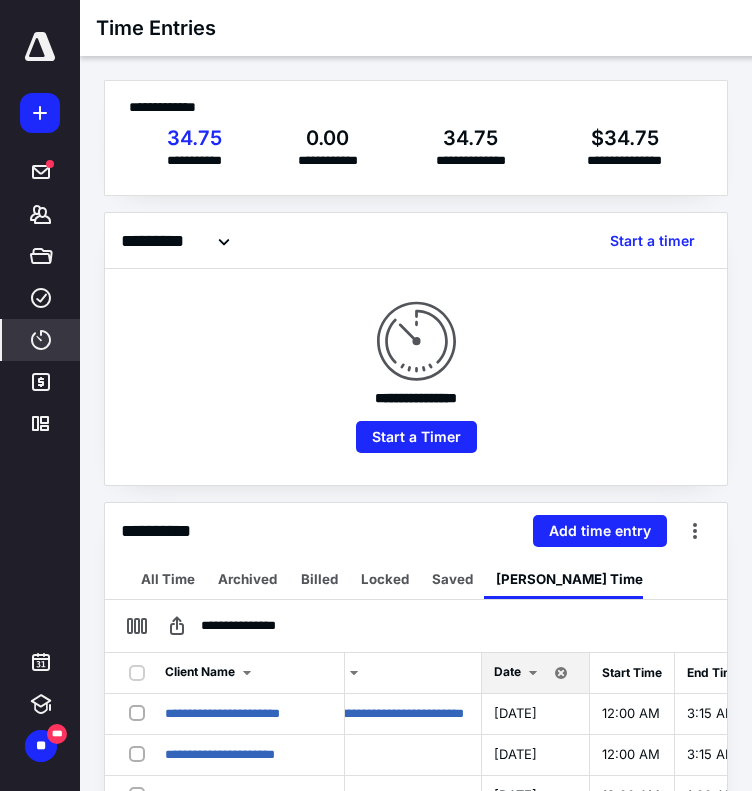 click on "Date" at bounding box center [507, 671] 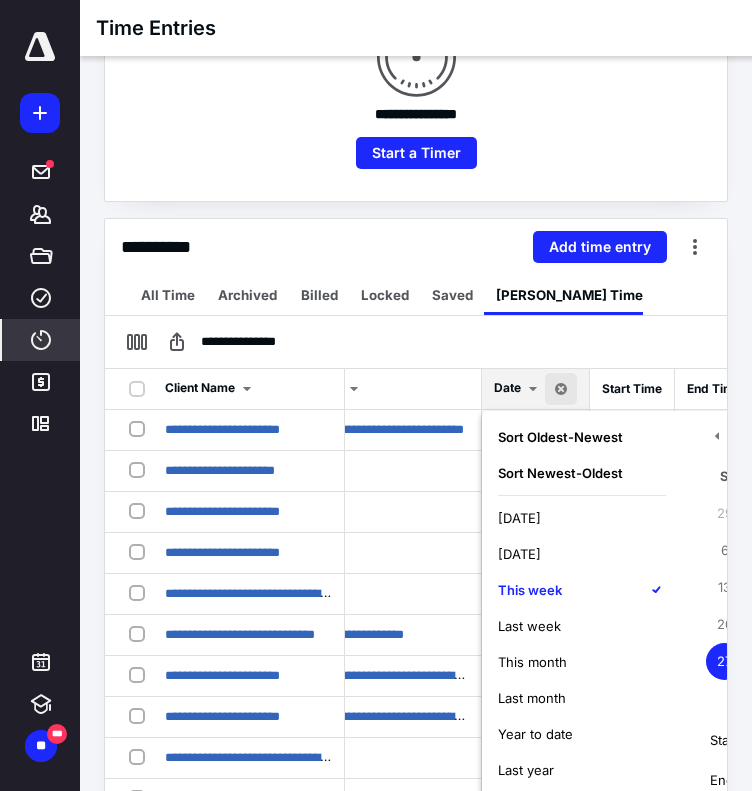 scroll, scrollTop: 284, scrollLeft: 0, axis: vertical 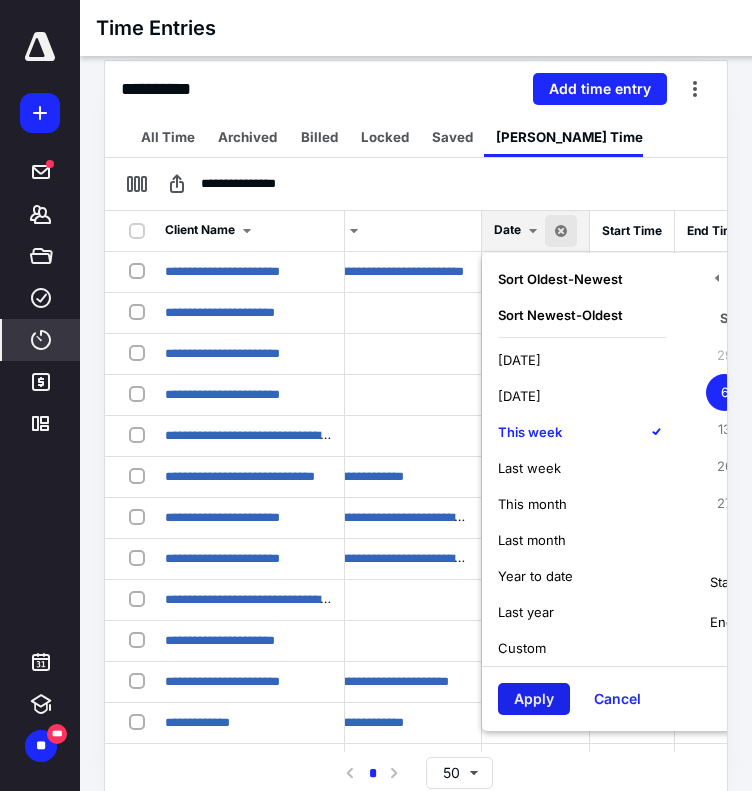 drag, startPoint x: 564, startPoint y: 663, endPoint x: 565, endPoint y: 683, distance: 20.024984 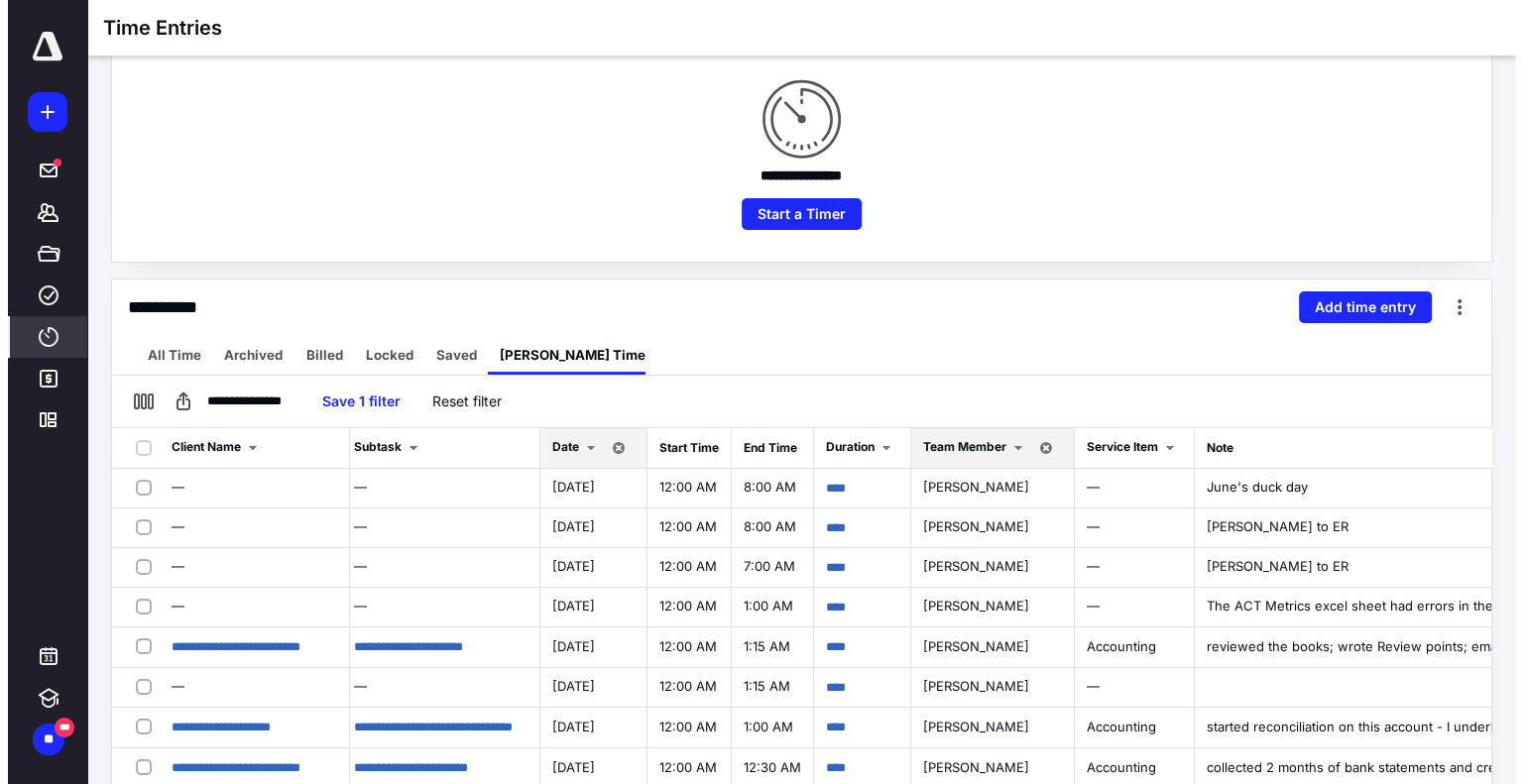scroll, scrollTop: 213, scrollLeft: 0, axis: vertical 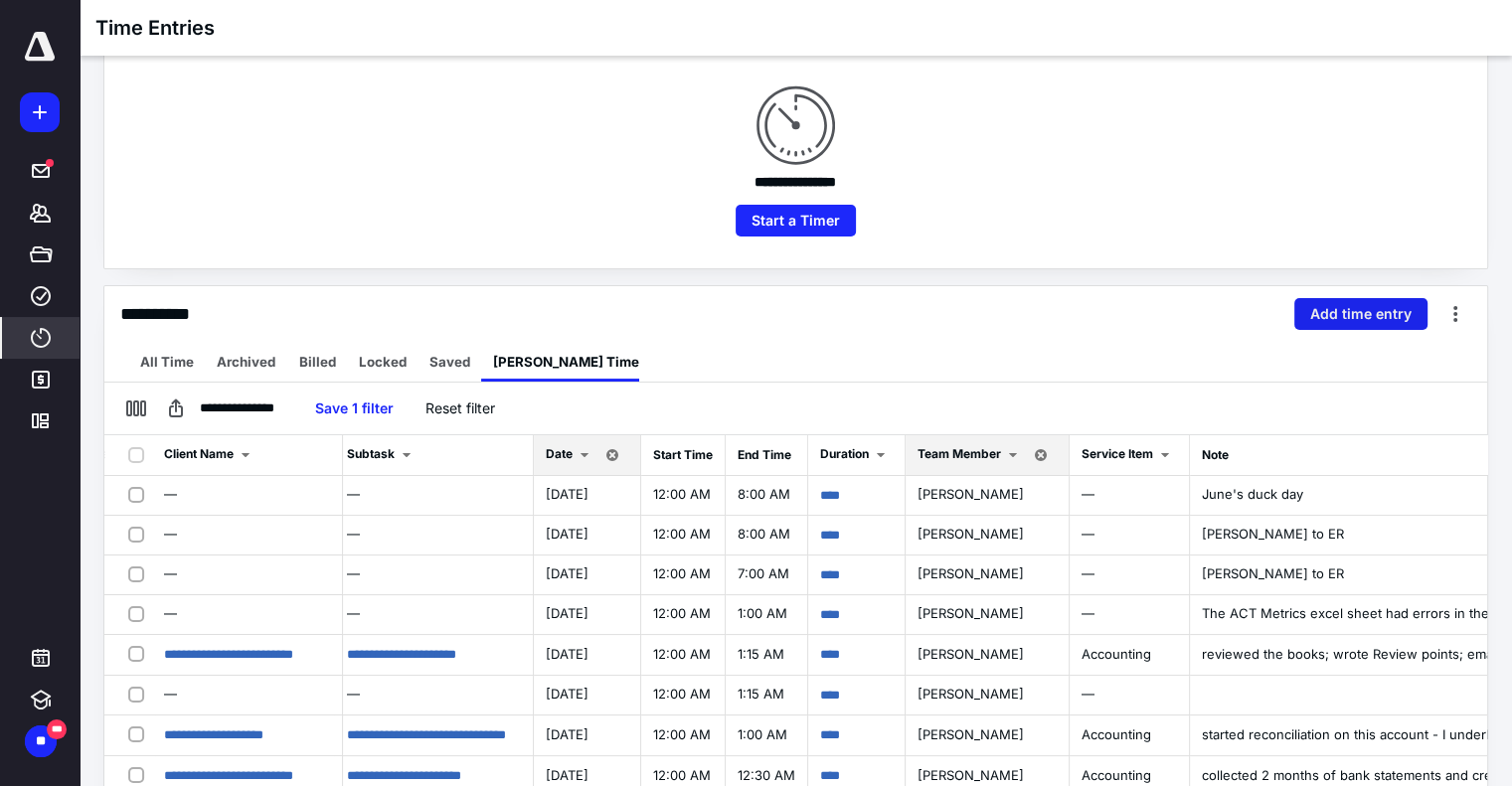 click on "Add time entry" at bounding box center [1361, 314] 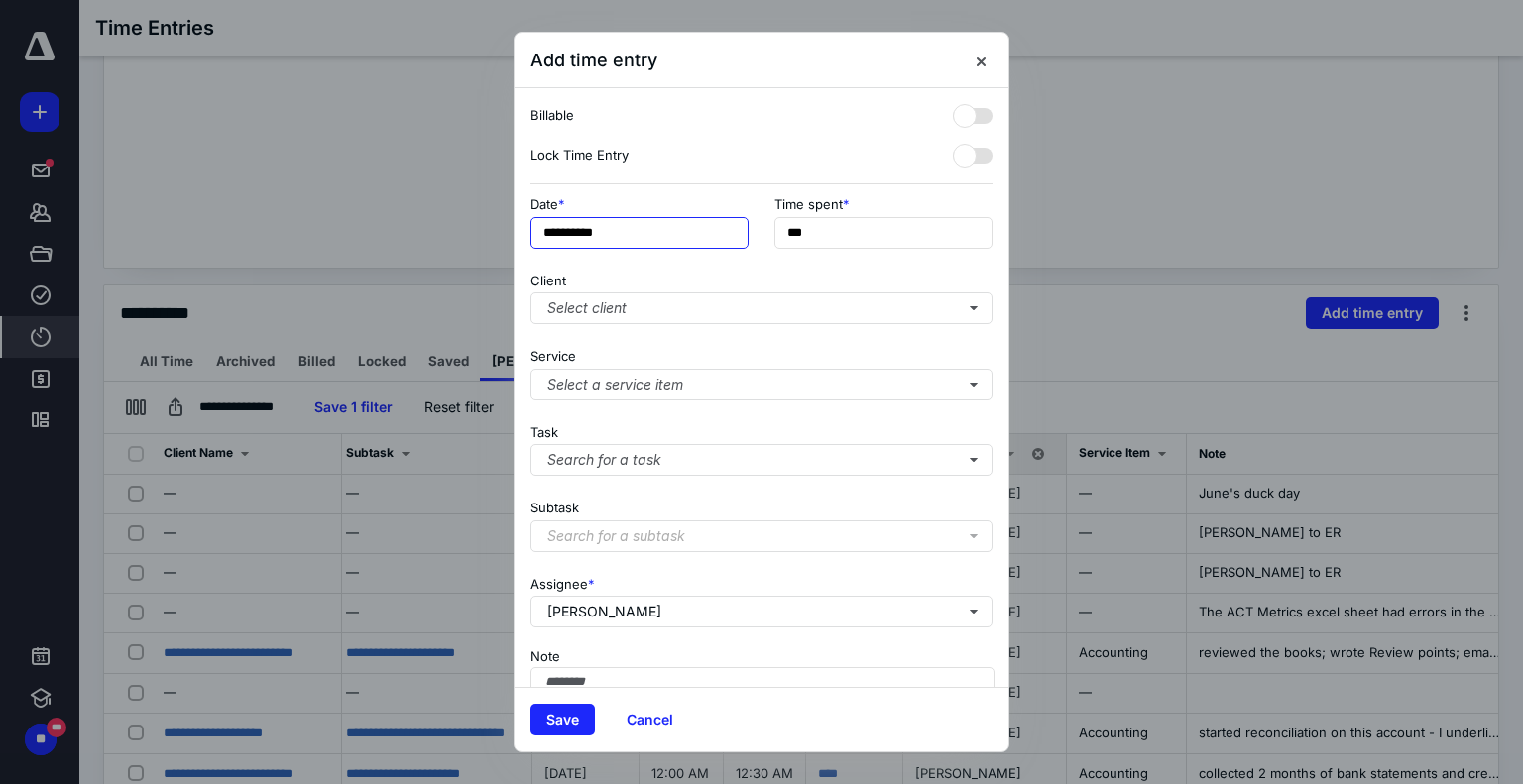 click on "**********" at bounding box center [640, 233] 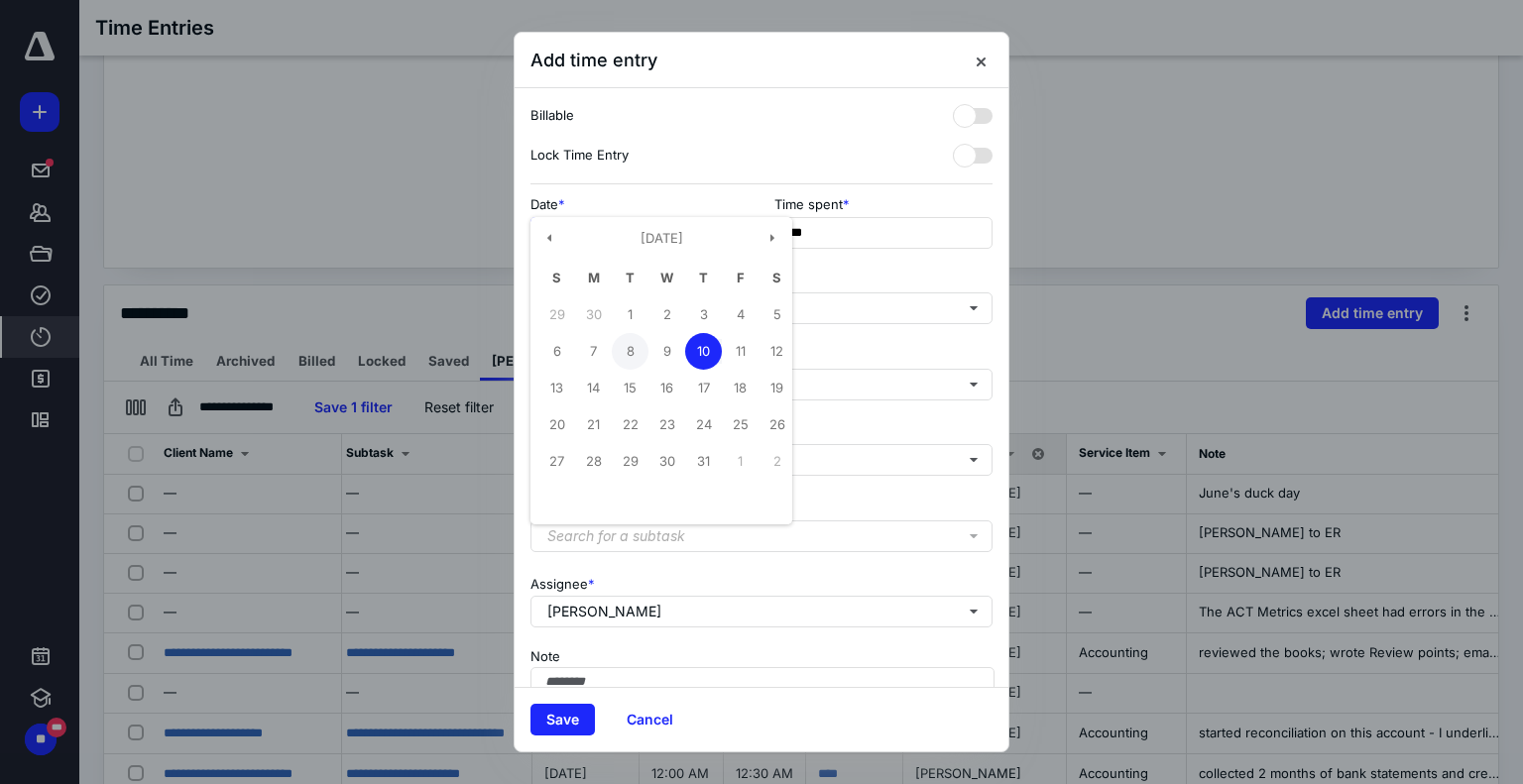 click on "8" at bounding box center (630, 351) 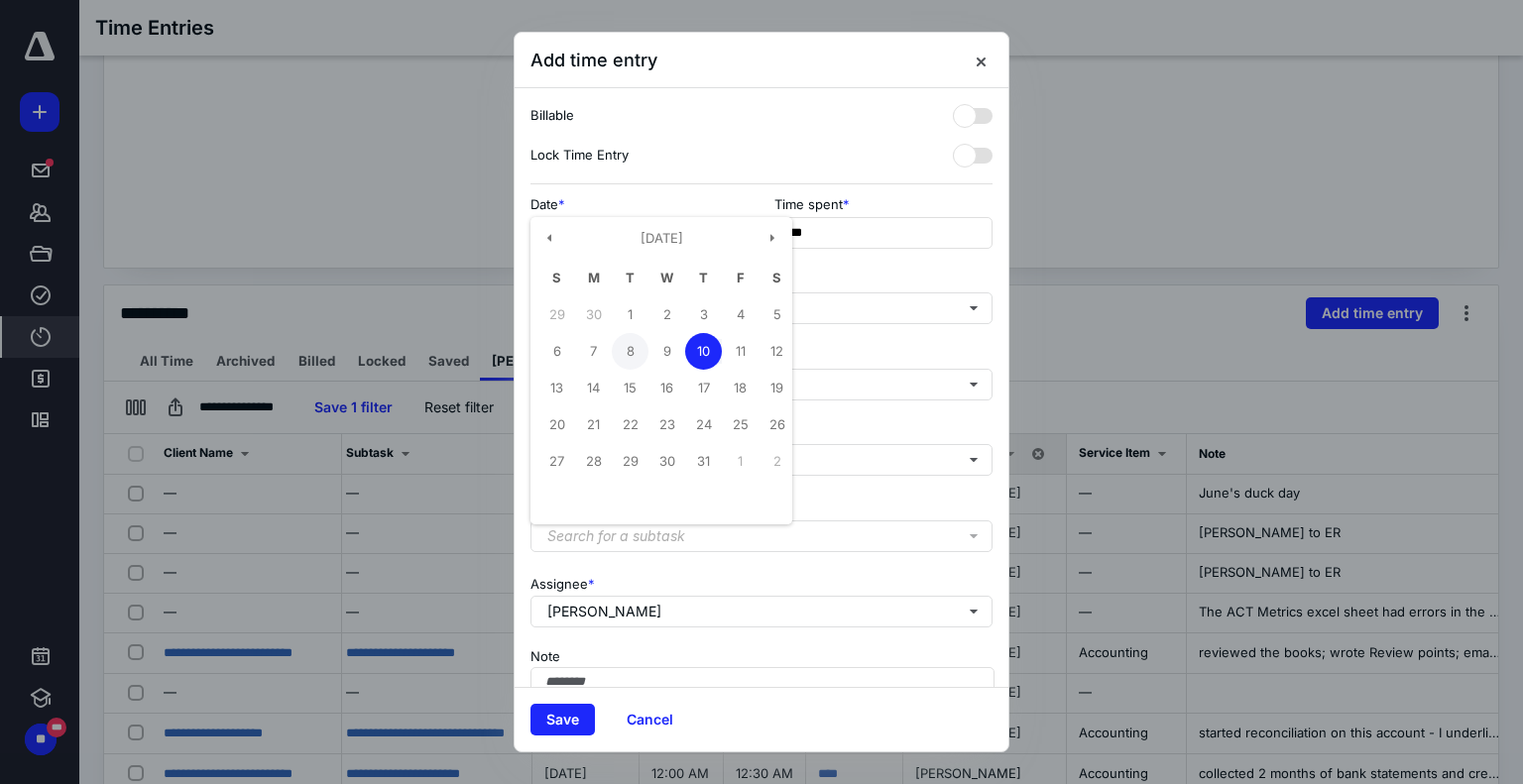 type on "**********" 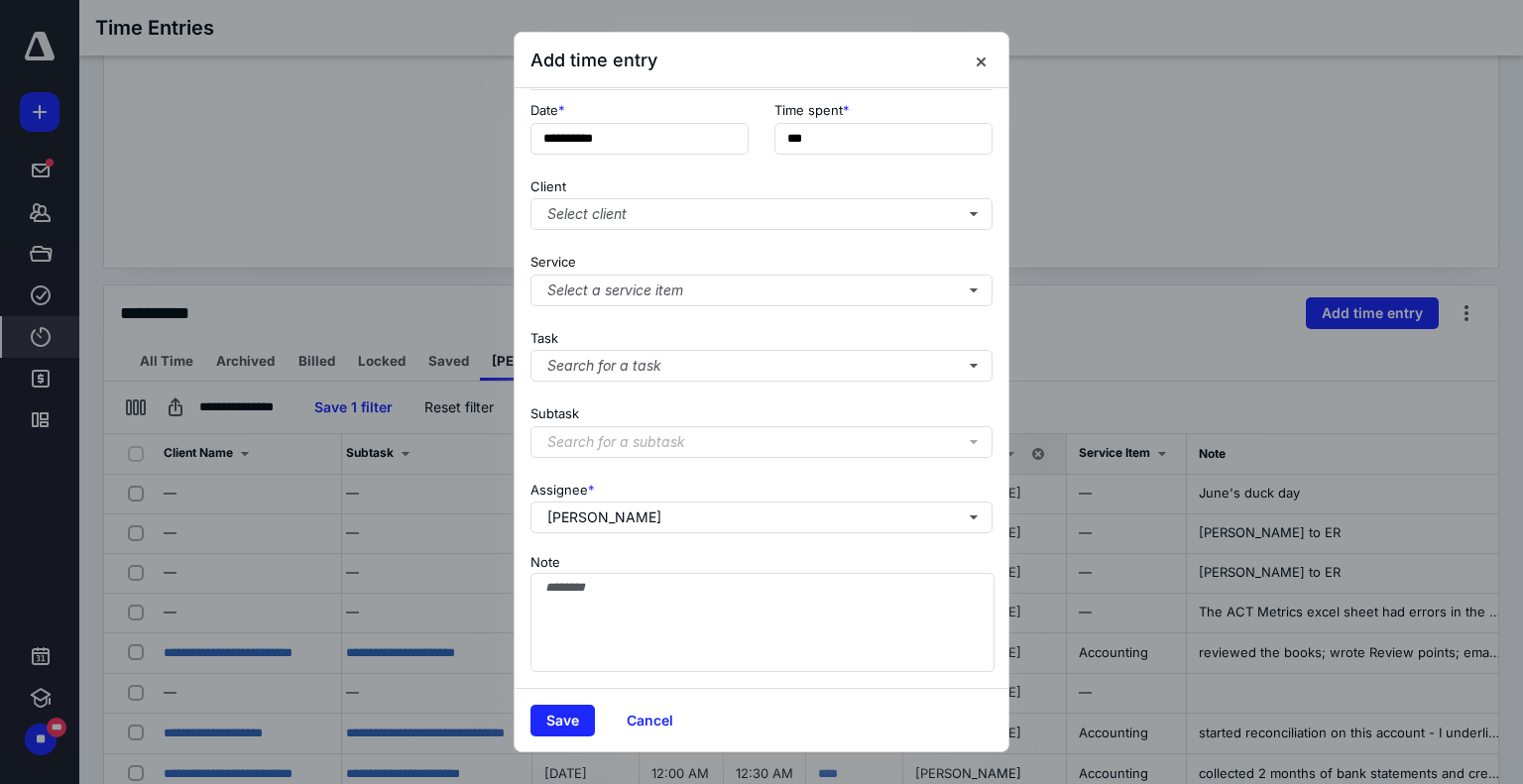 scroll, scrollTop: 103, scrollLeft: 0, axis: vertical 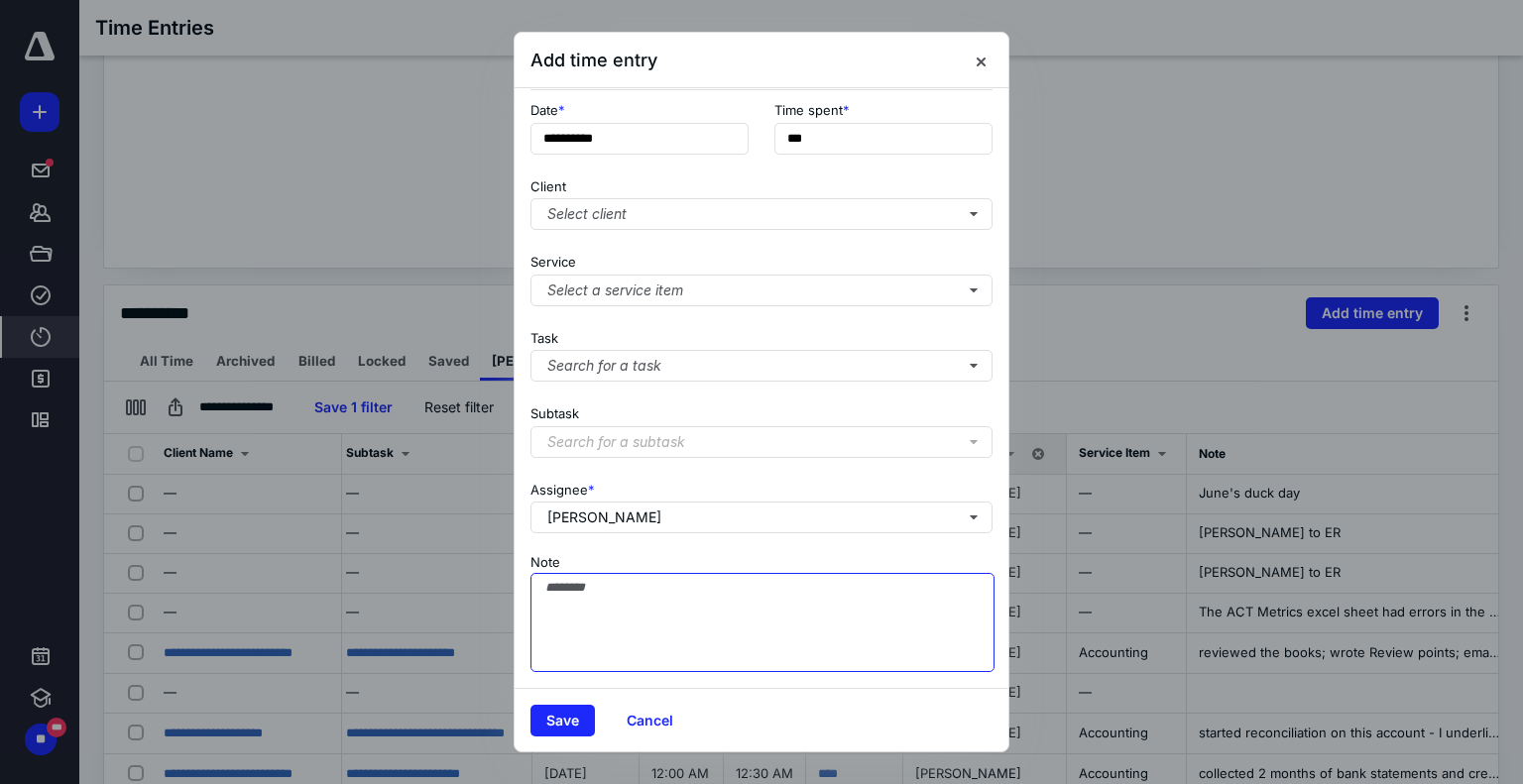 click on "Note" at bounding box center [762, 622] 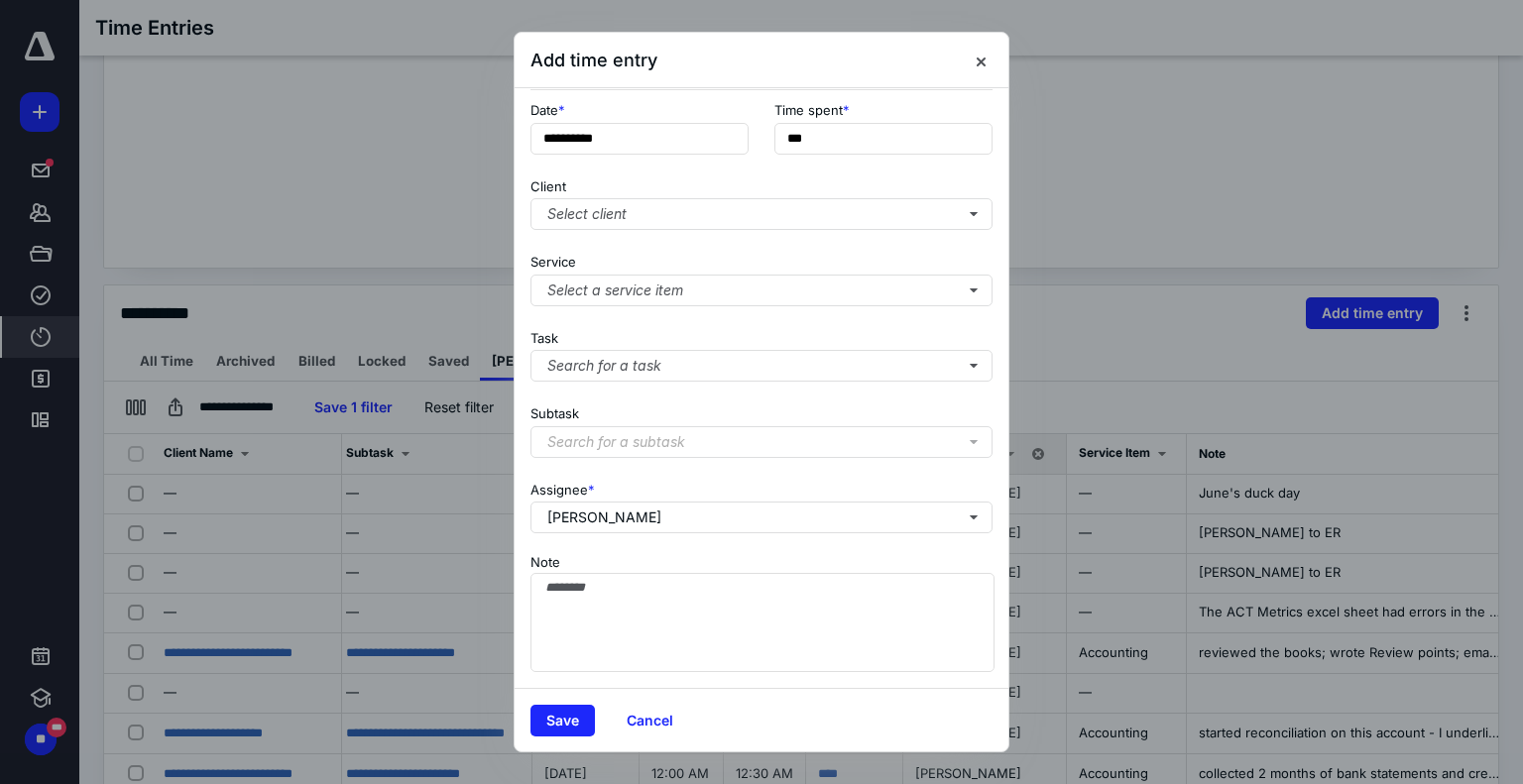 click on "Search for a subtask" at bounding box center [765, 442] 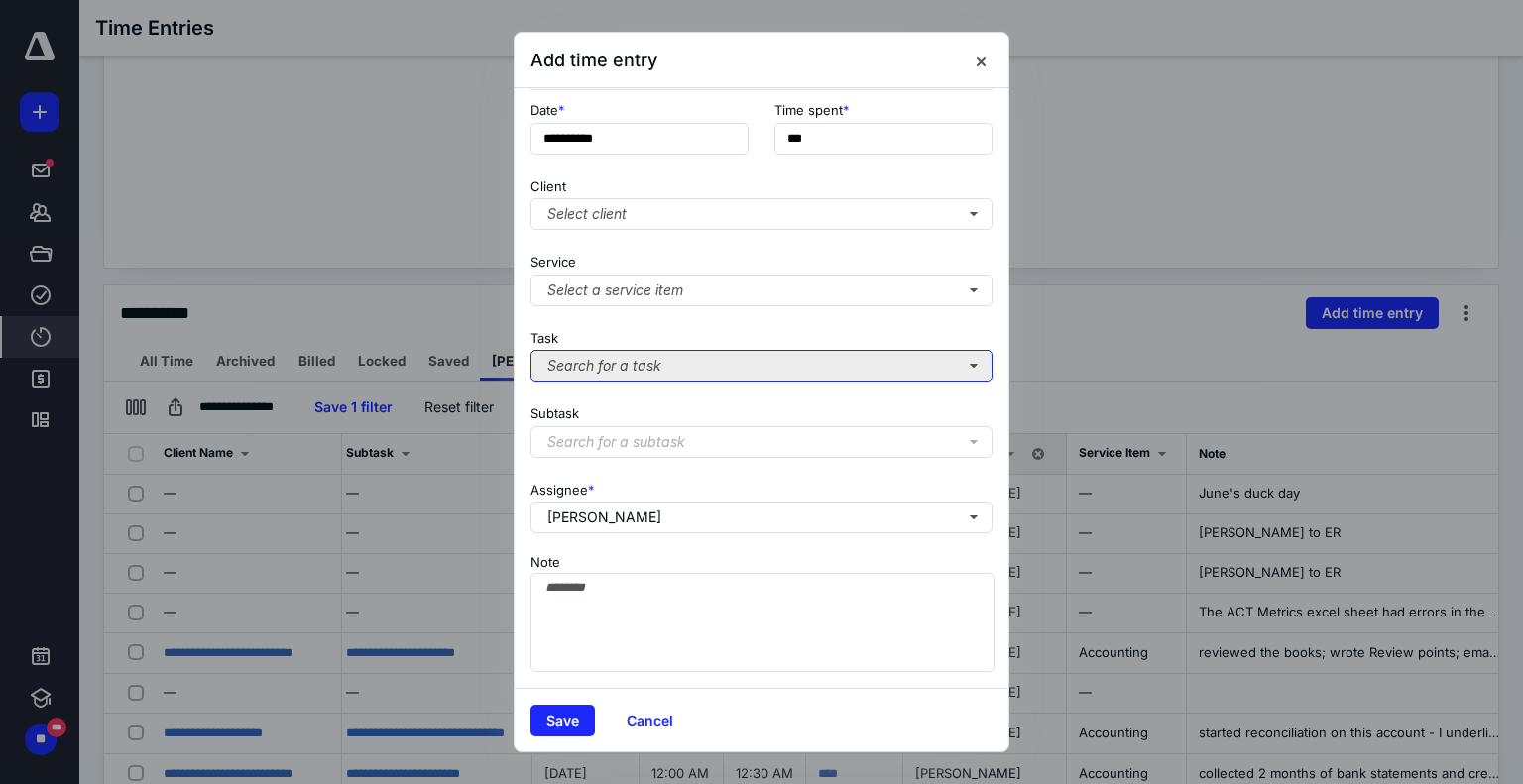 click on "Search for a task" at bounding box center [762, 366] 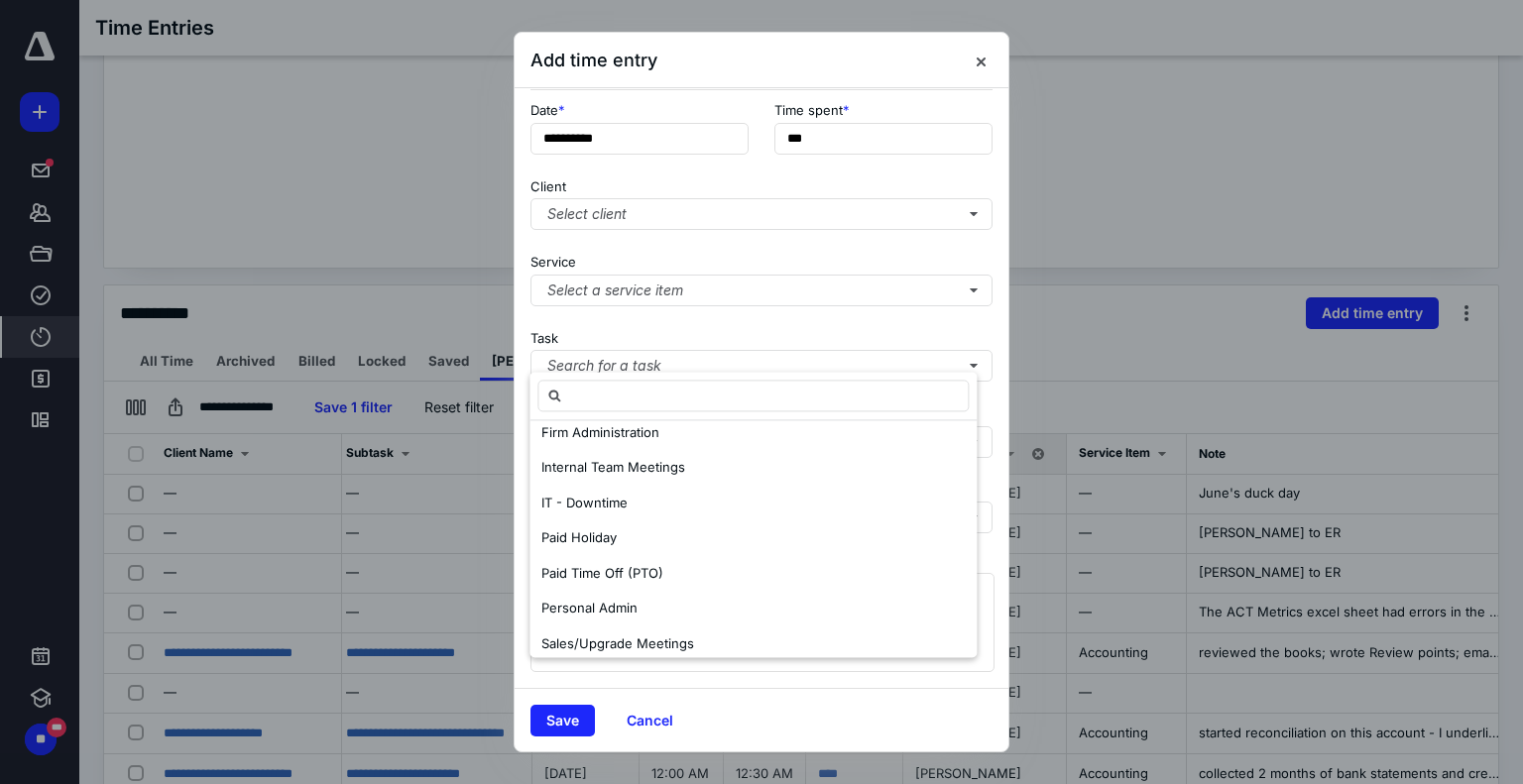 scroll, scrollTop: 118, scrollLeft: 0, axis: vertical 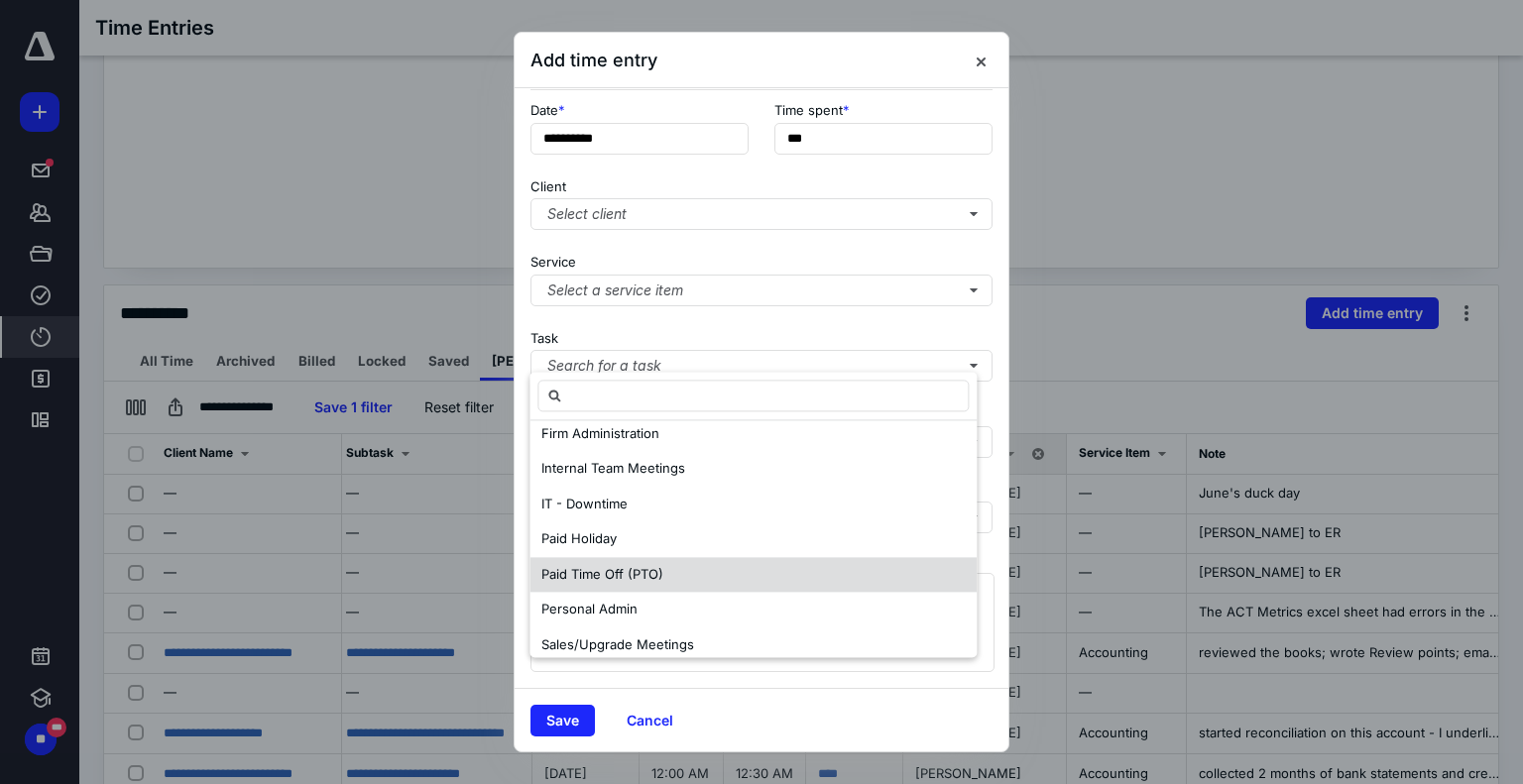 click on "Paid Time Off (PTO)" at bounding box center (602, 575) 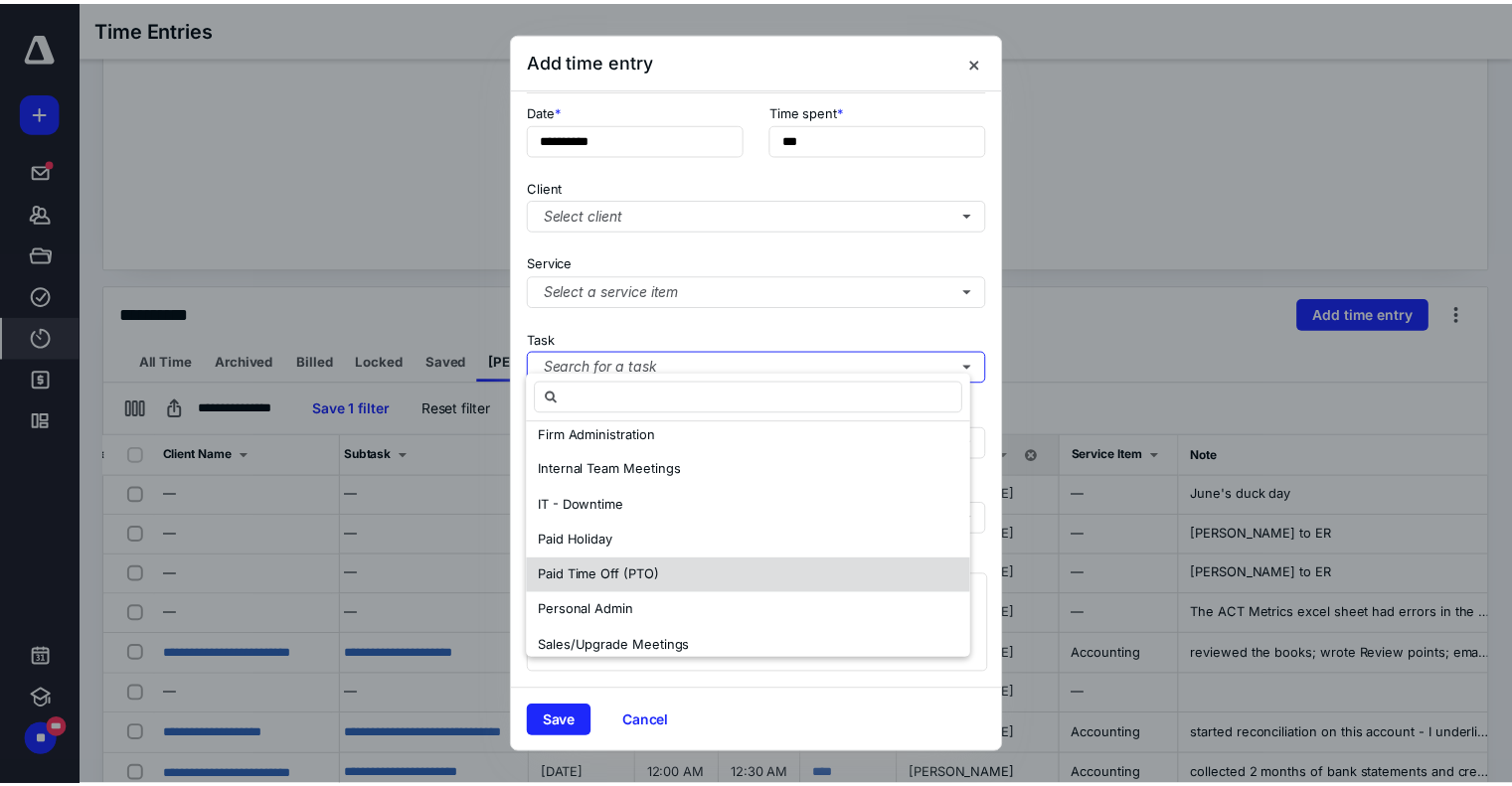 scroll, scrollTop: 0, scrollLeft: 0, axis: both 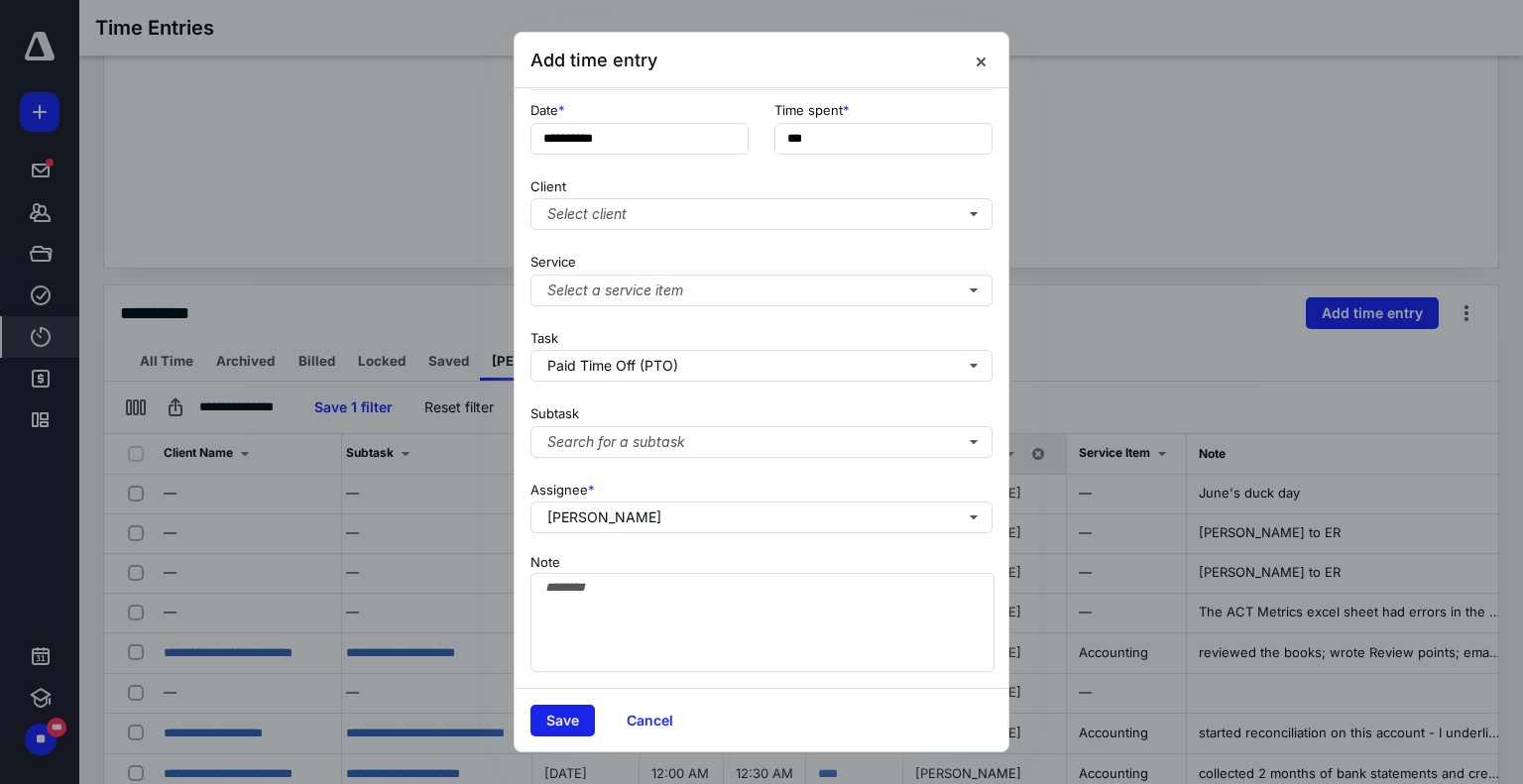 click on "Save" at bounding box center (562, 721) 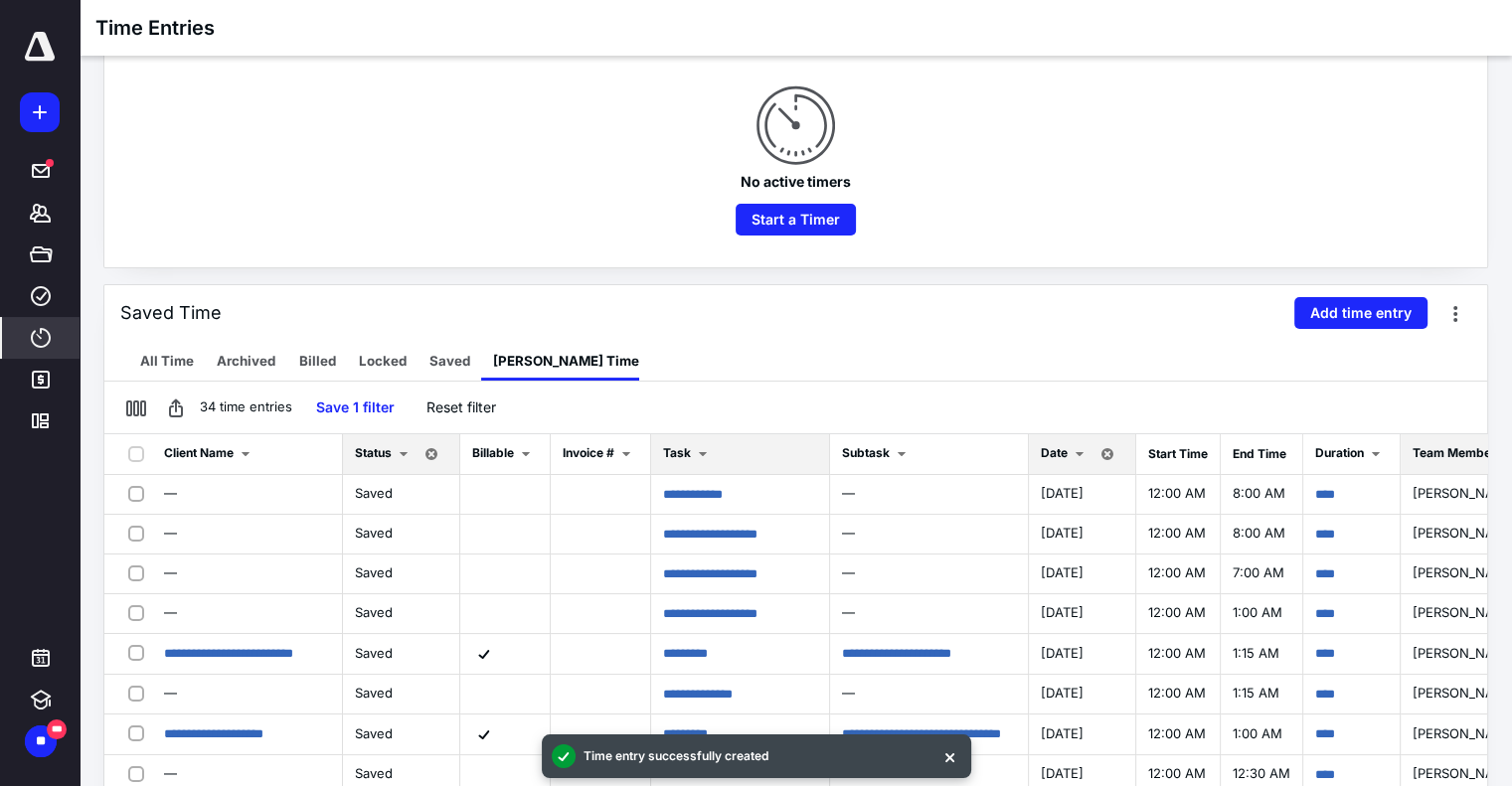 click at bounding box center [703, 454] 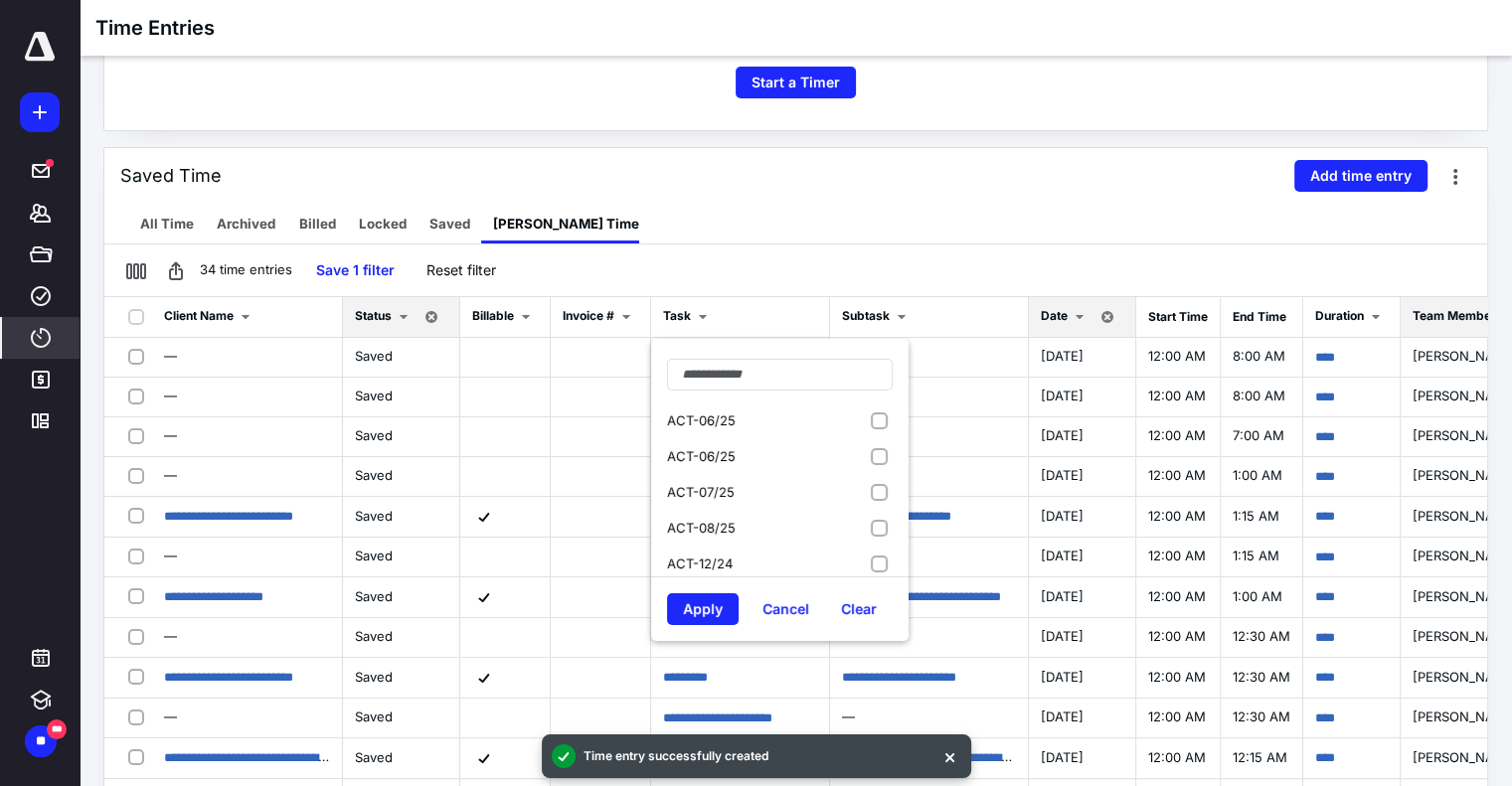 scroll, scrollTop: 345, scrollLeft: 0, axis: vertical 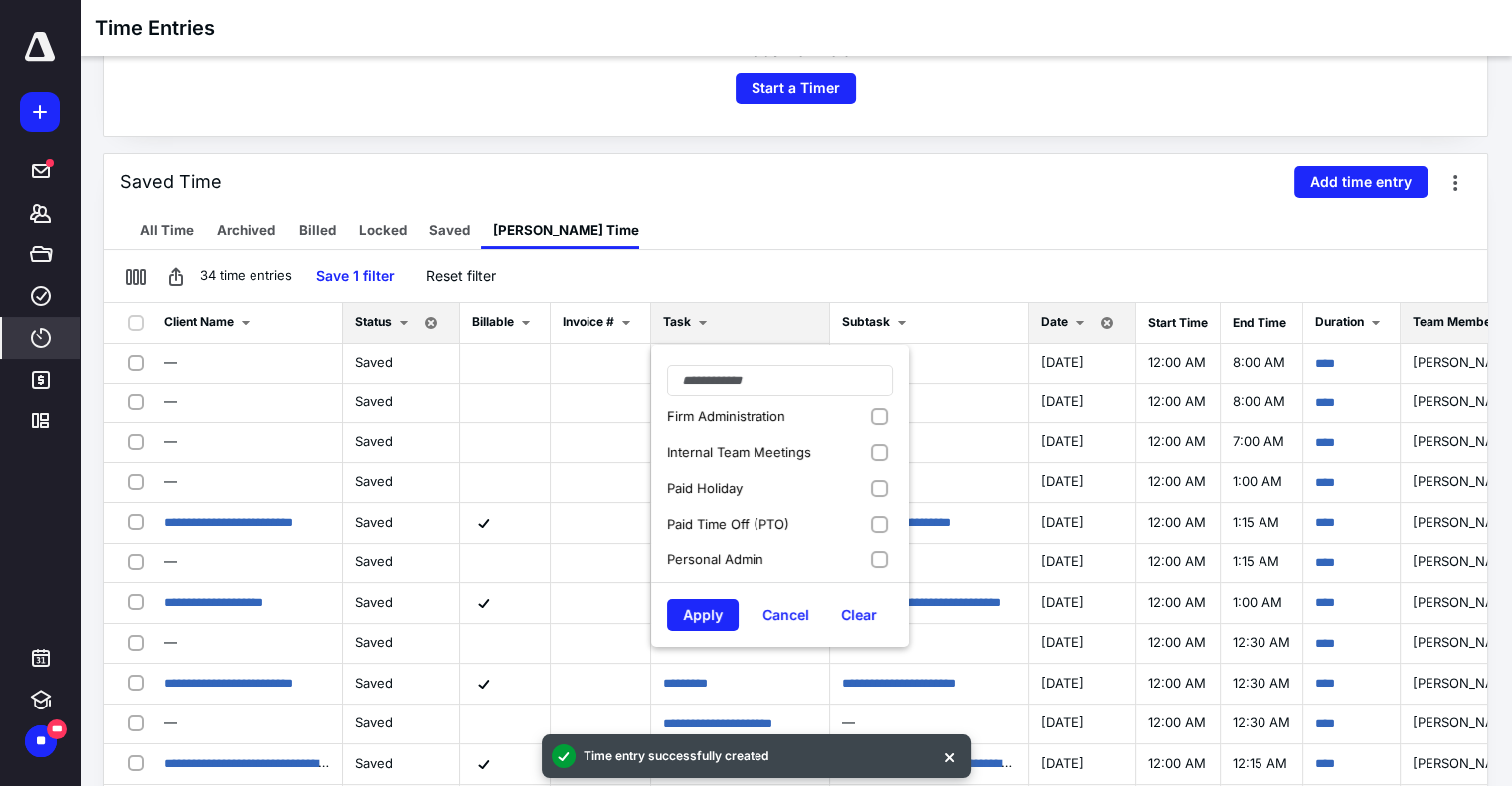 click on "Paid Time Off (PTO)" at bounding box center (779, 524) 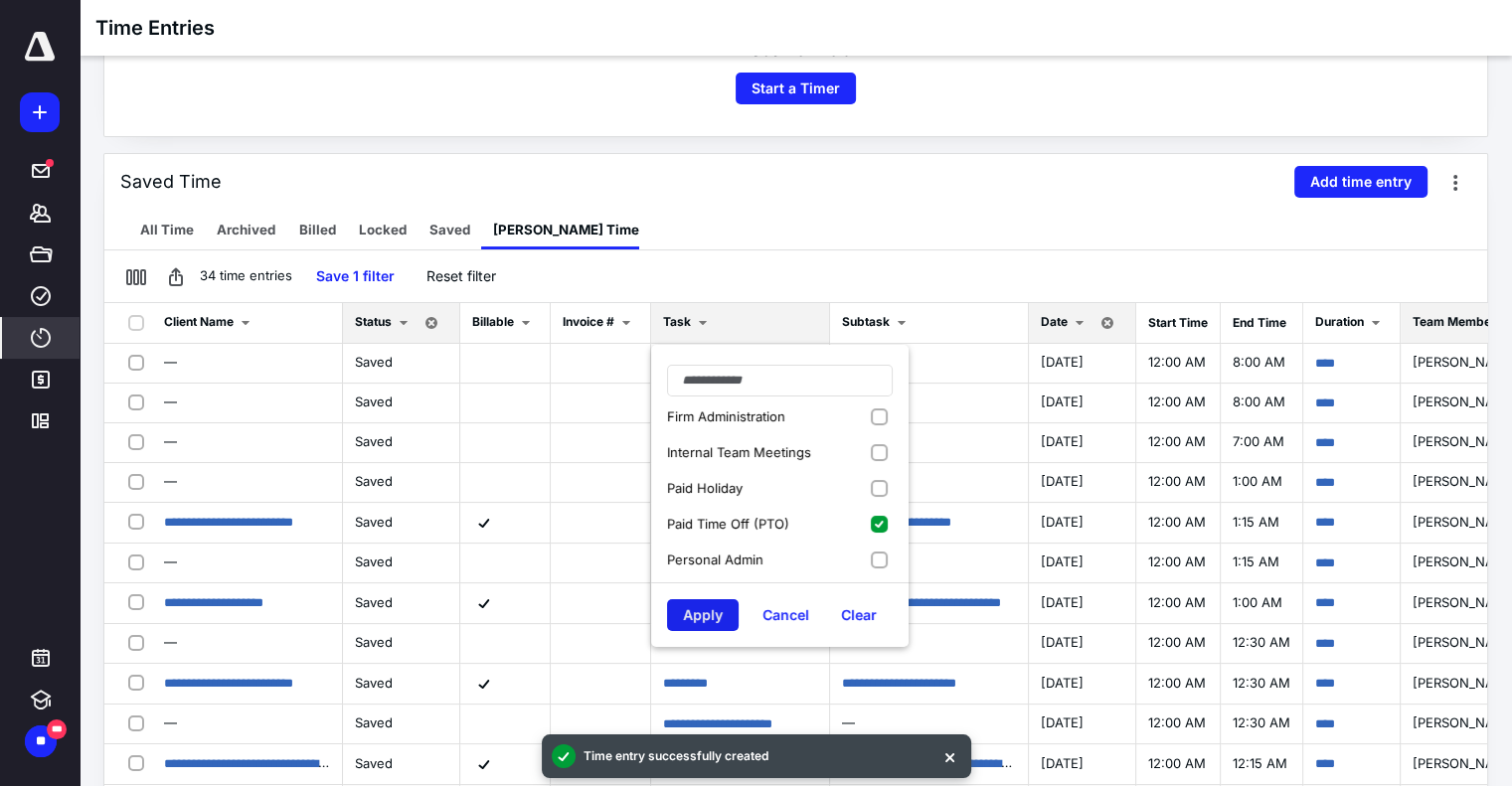 click on "Apply" at bounding box center (703, 615) 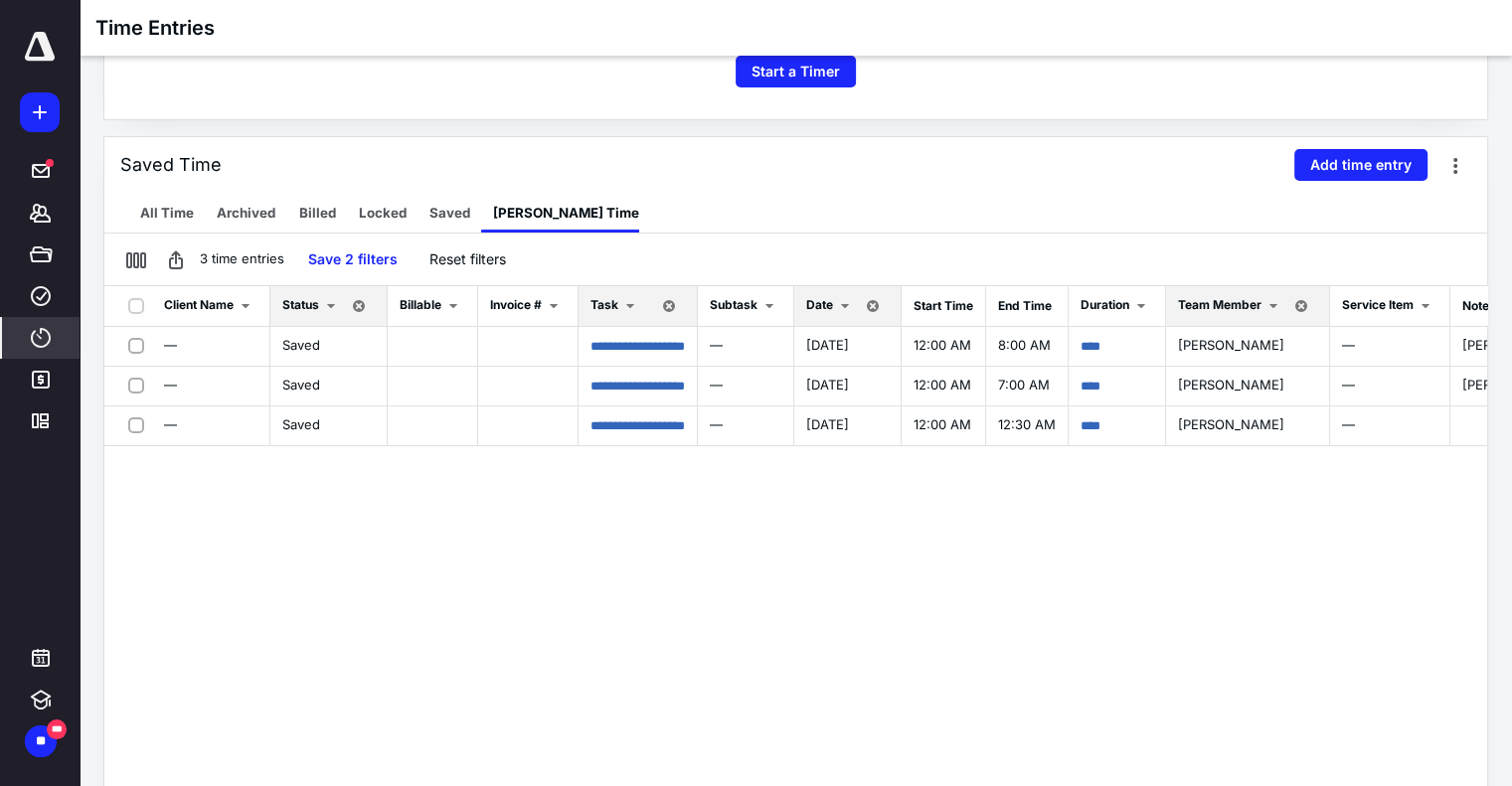 scroll, scrollTop: 365, scrollLeft: 0, axis: vertical 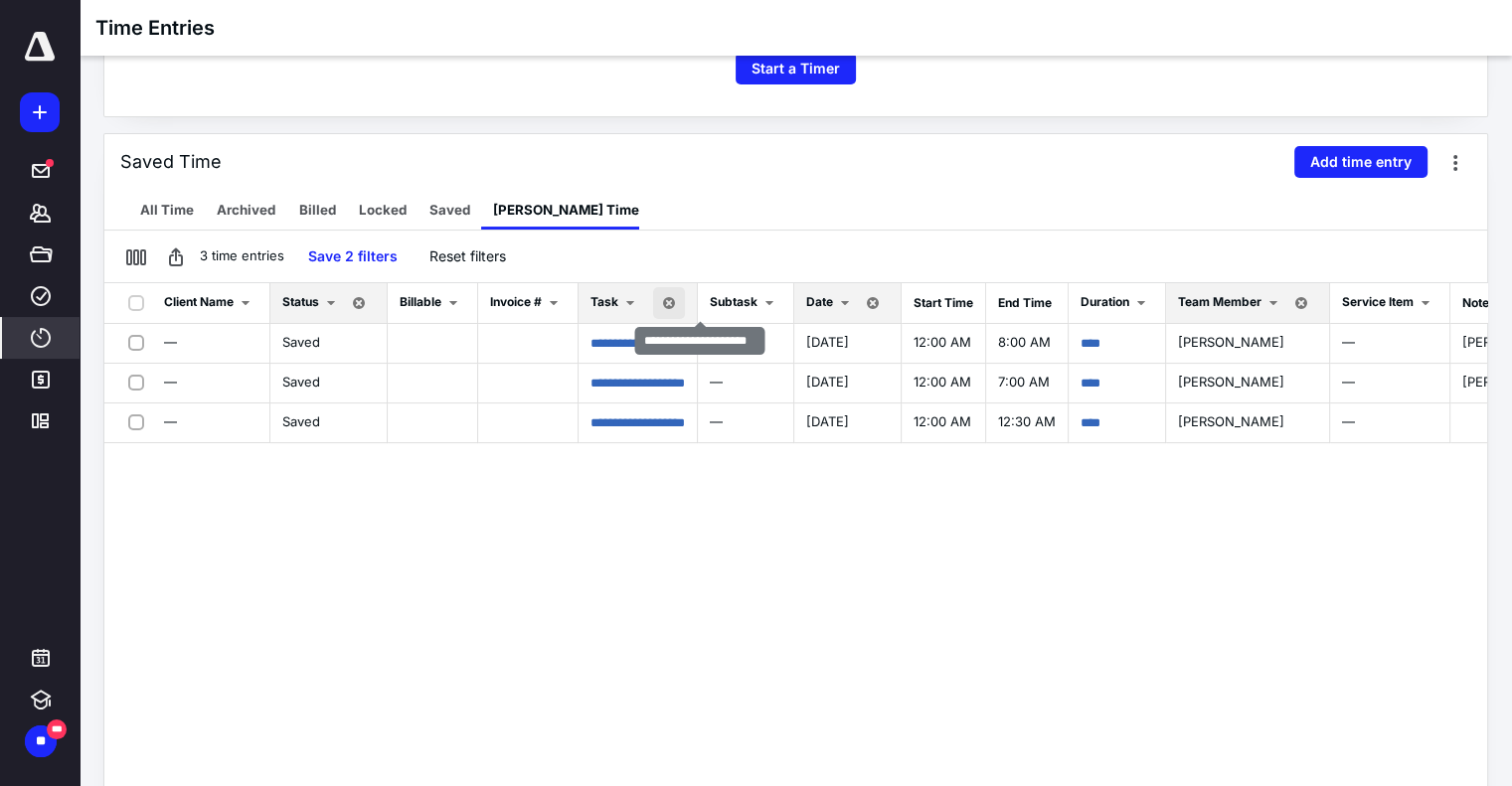 click at bounding box center [669, 303] 